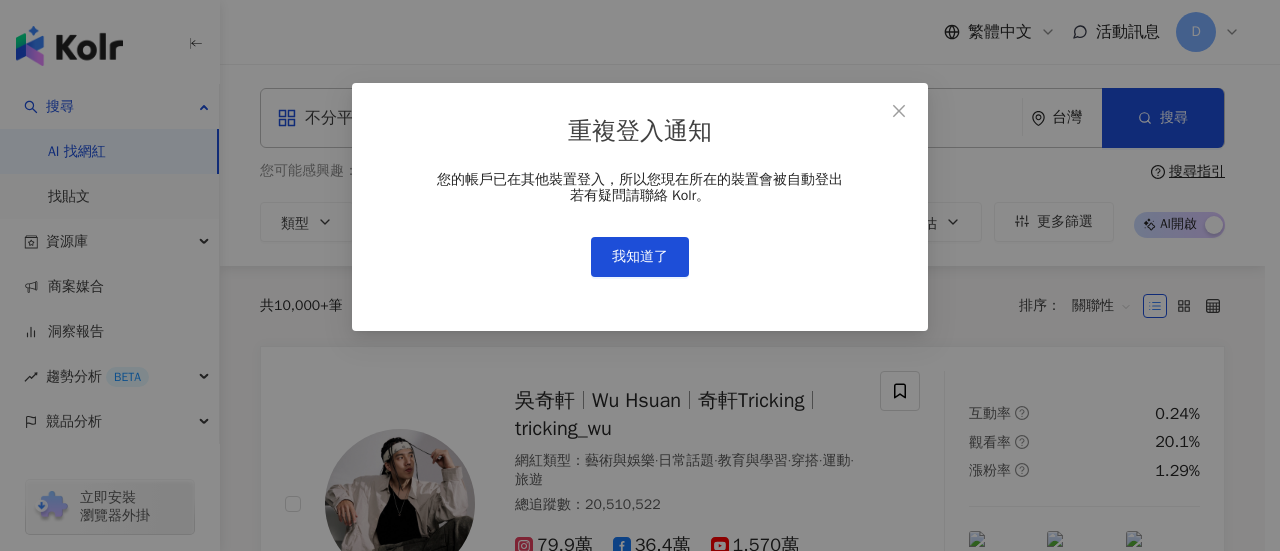 scroll, scrollTop: 0, scrollLeft: 0, axis: both 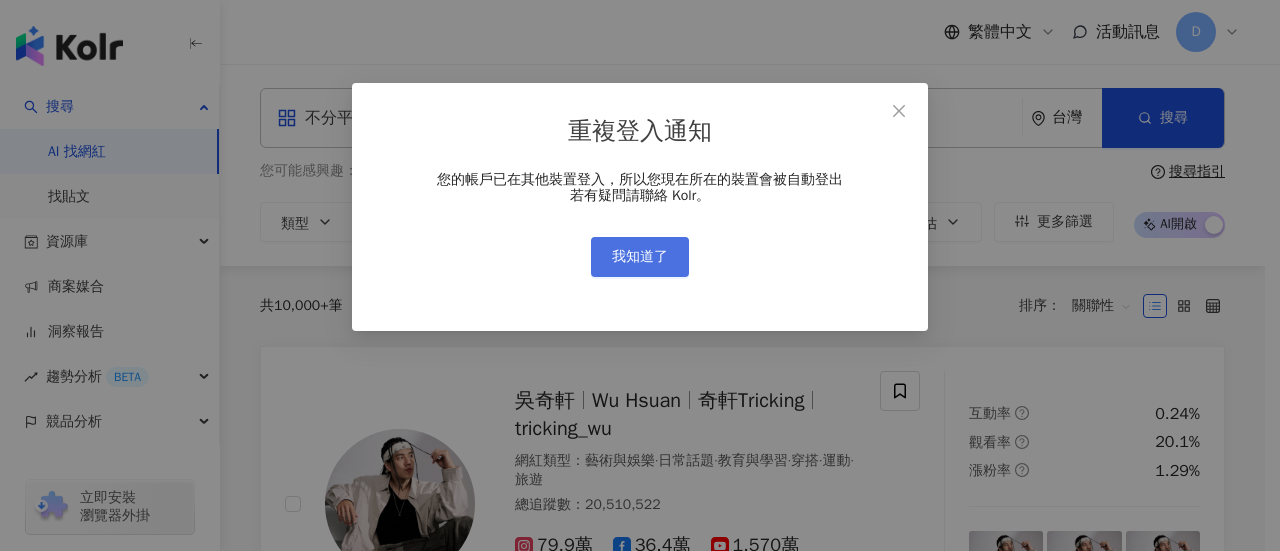 click on "我知道了" at bounding box center [640, 257] 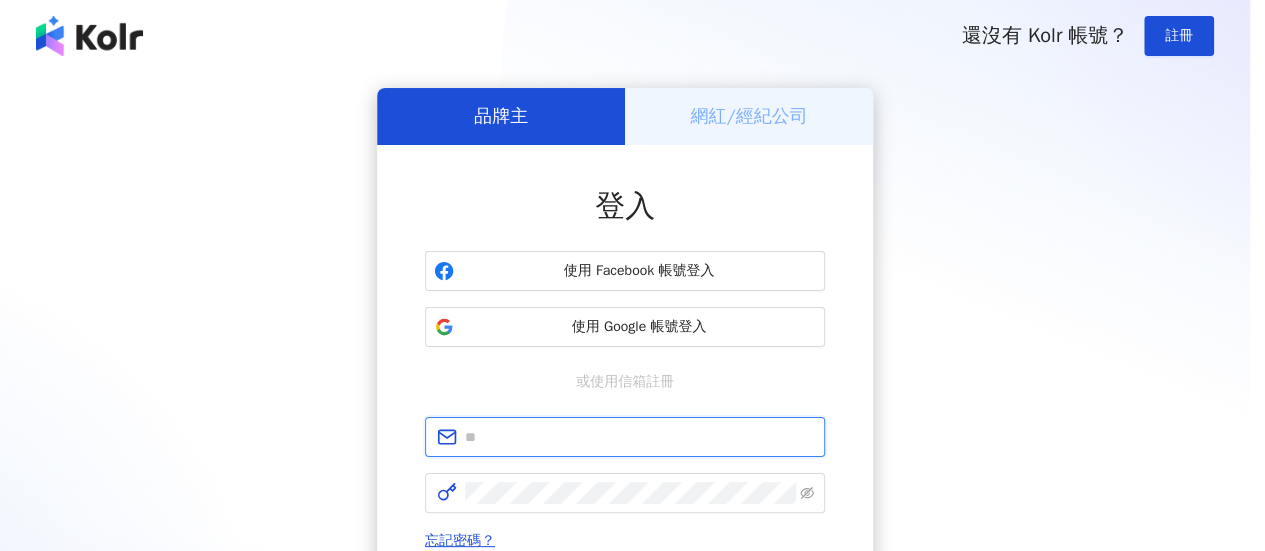 type on "**********" 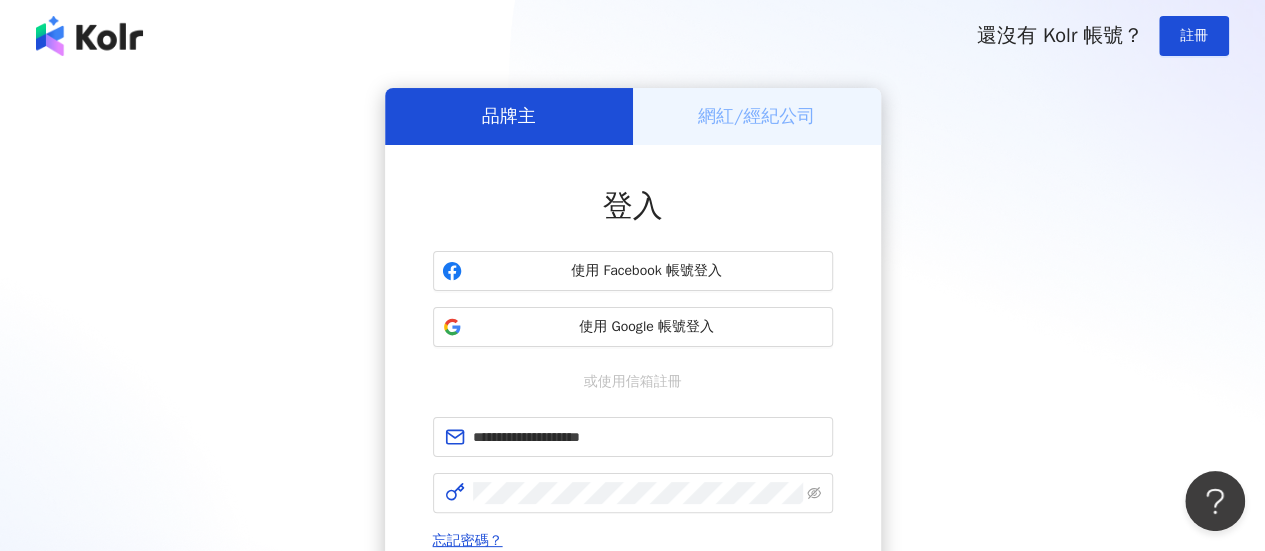 scroll, scrollTop: 300, scrollLeft: 0, axis: vertical 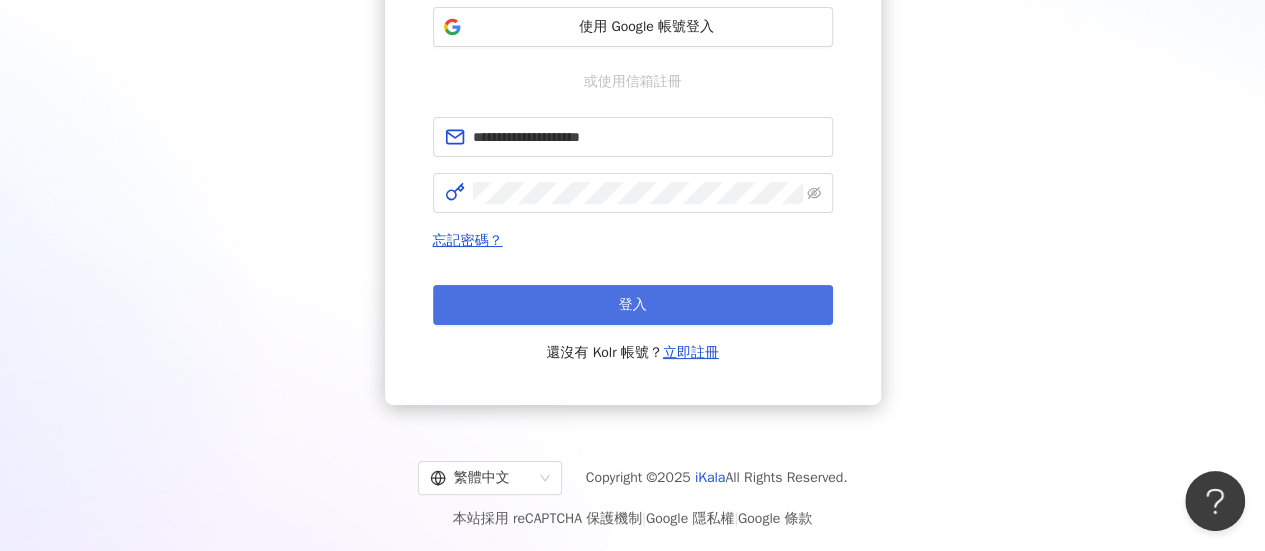 click on "登入" at bounding box center (633, 305) 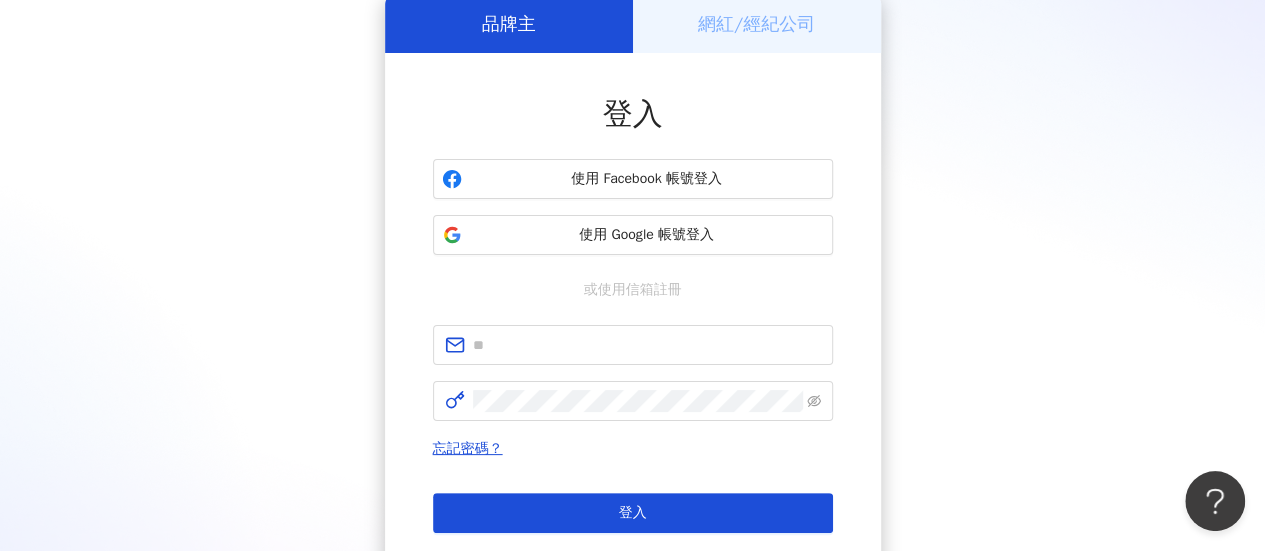 scroll, scrollTop: 300, scrollLeft: 0, axis: vertical 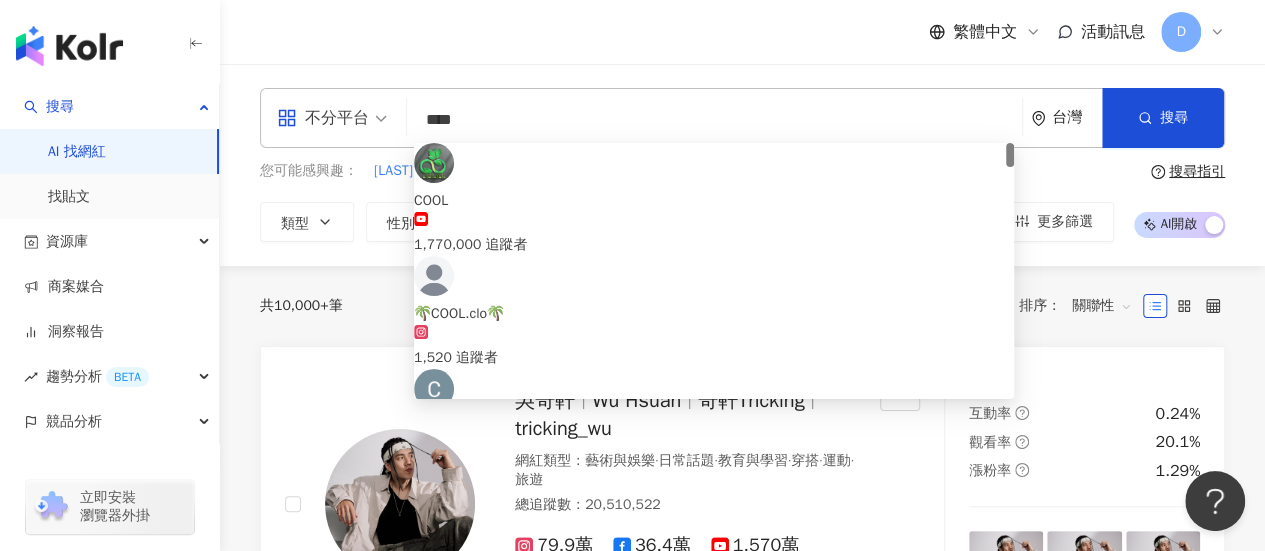 paste on "**********" 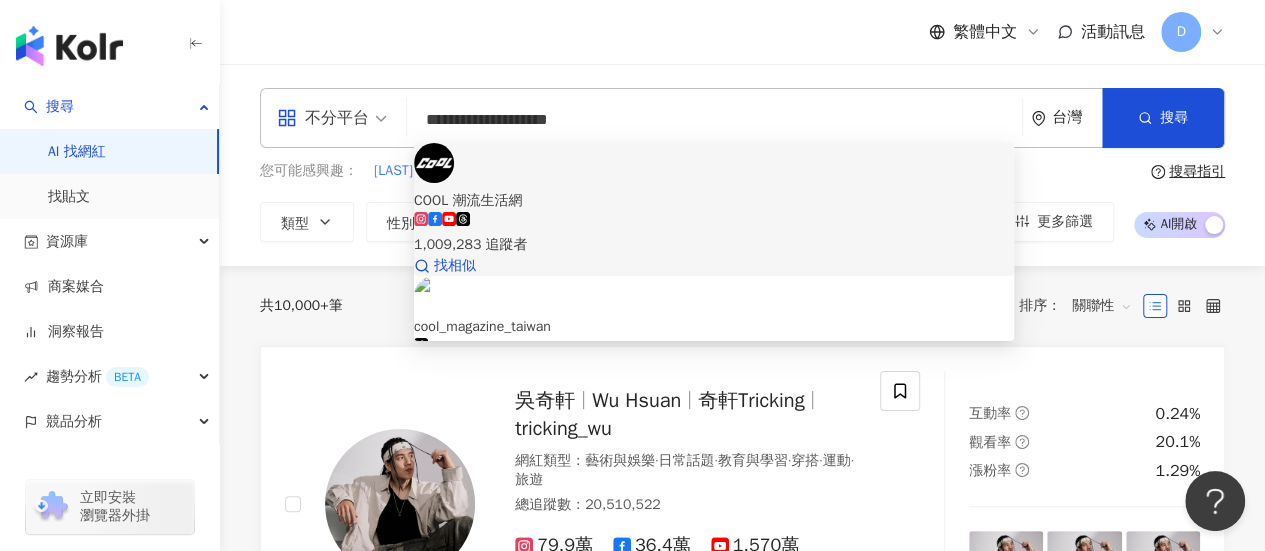 click on "COOL 潮流生活網" at bounding box center [714, 201] 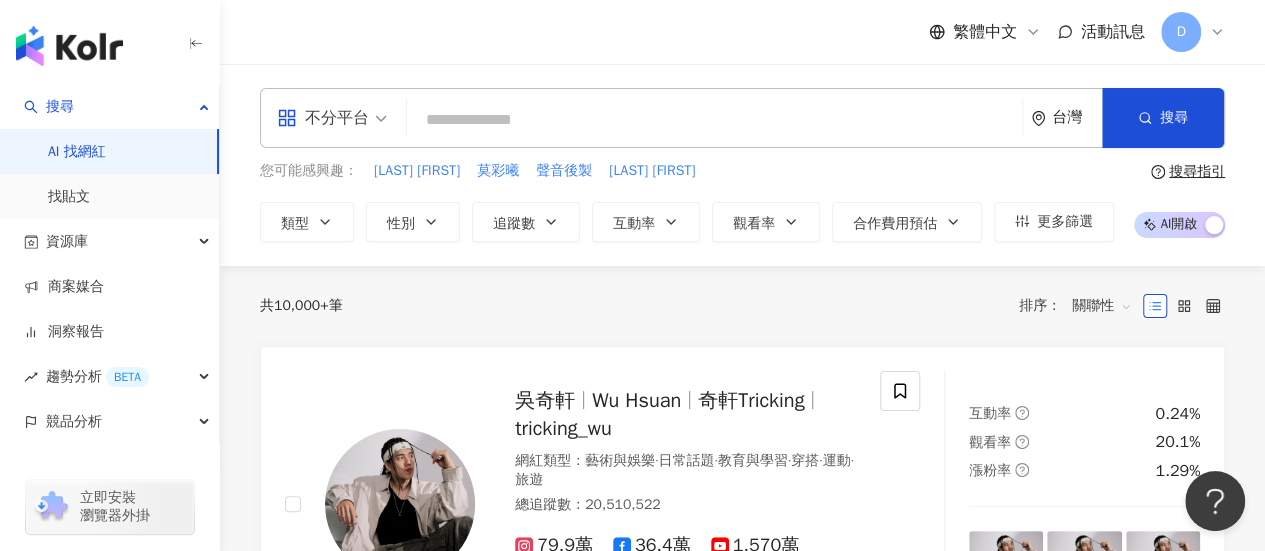 click at bounding box center [714, 120] 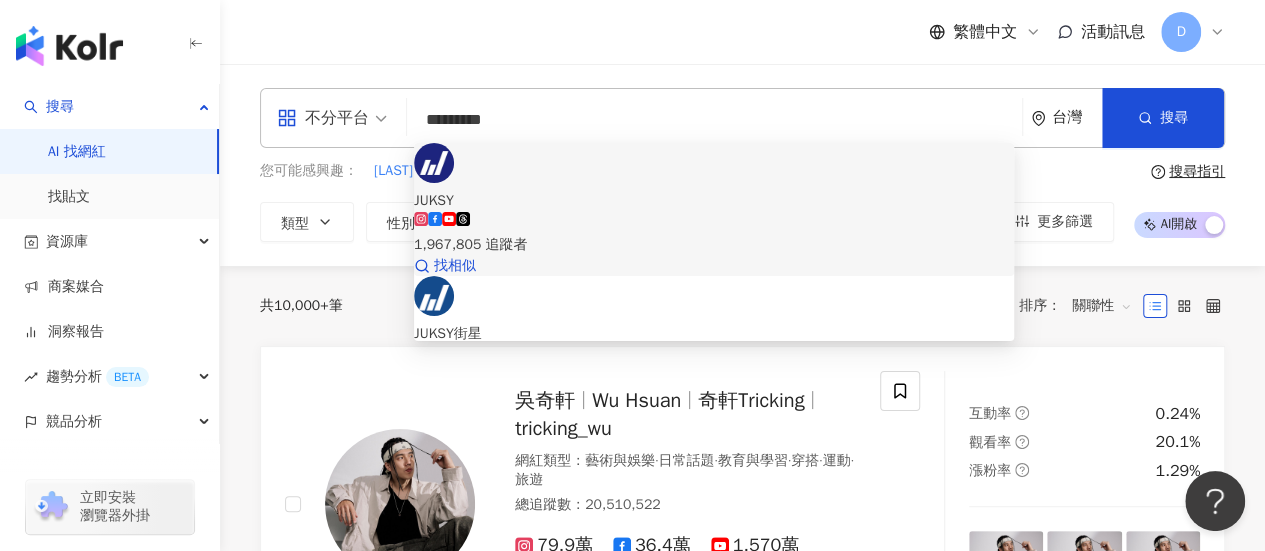 click on "JUKSY" at bounding box center (714, 201) 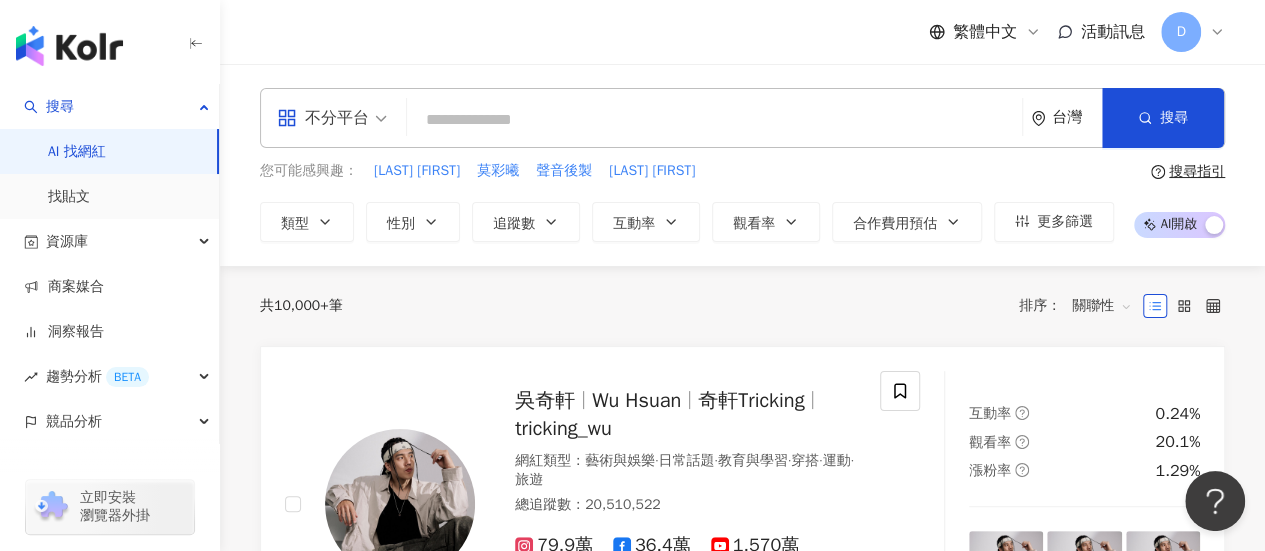 click at bounding box center [714, 120] 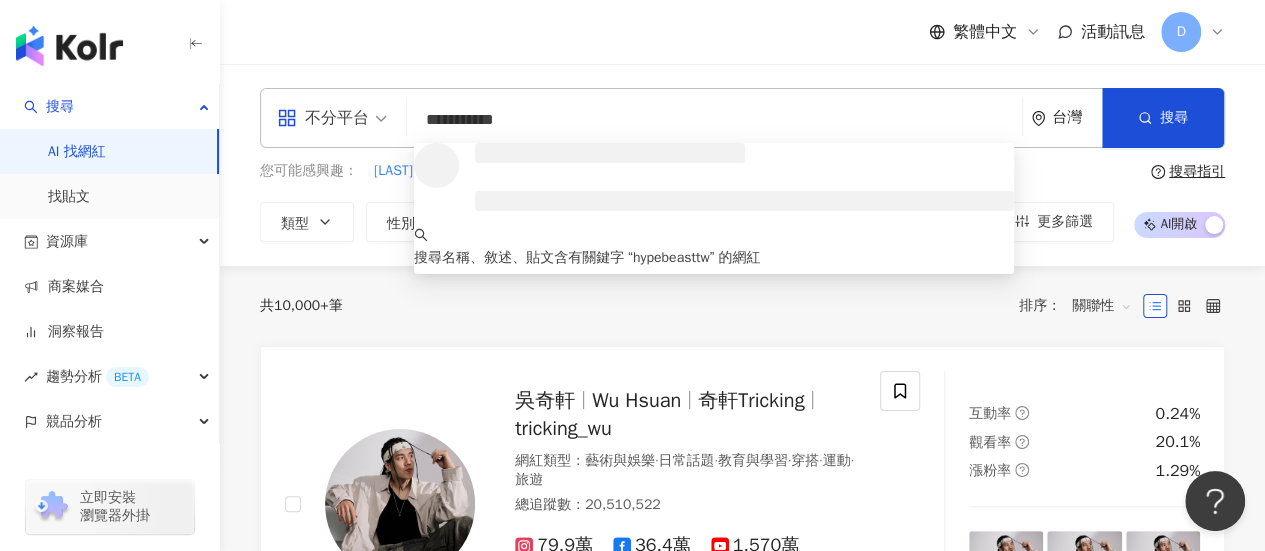 click at bounding box center [610, 153] 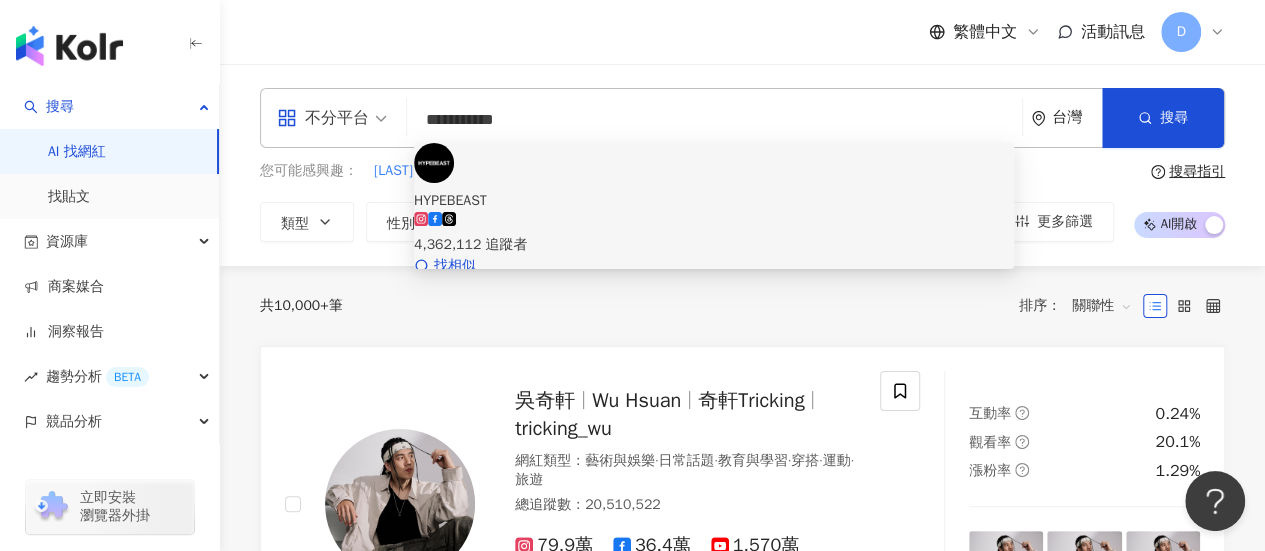 click on "HYPEBEAST" at bounding box center (714, 201) 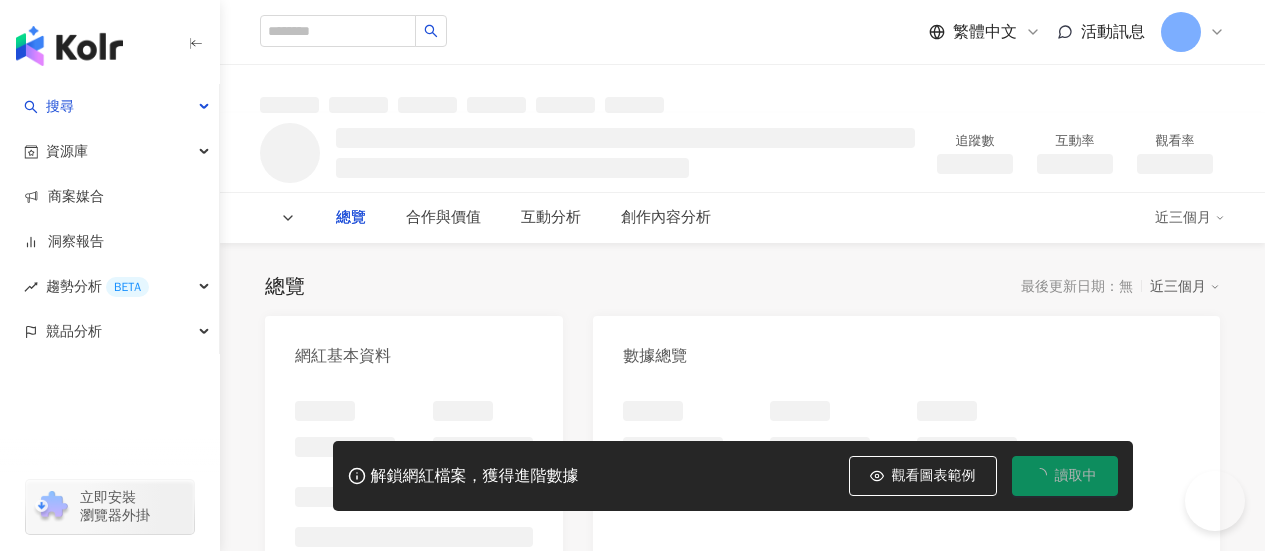 scroll, scrollTop: 0, scrollLeft: 0, axis: both 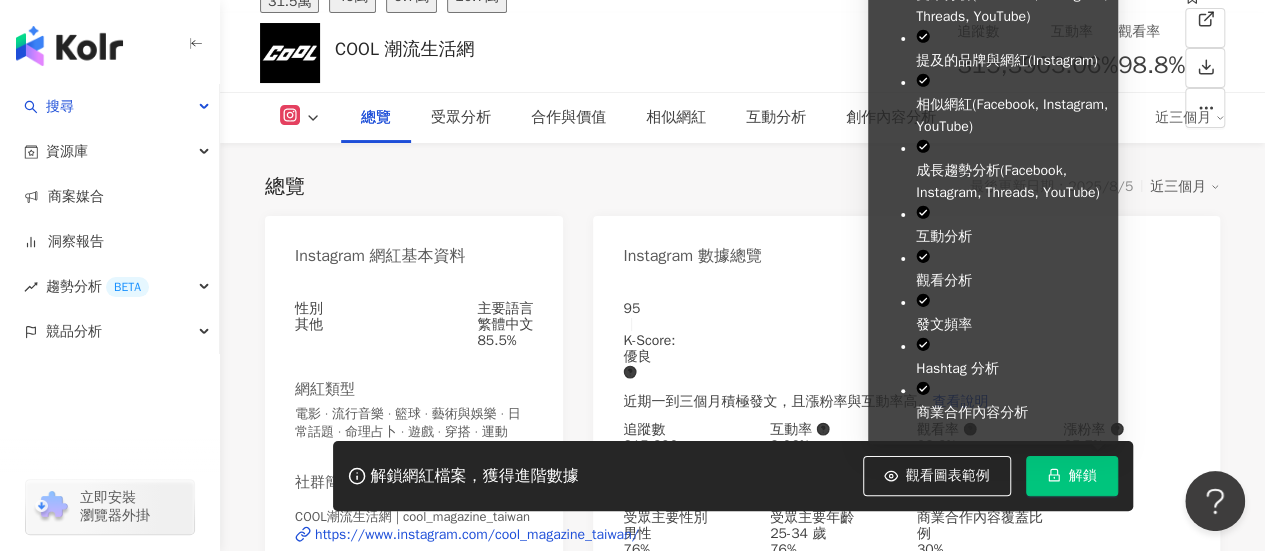 click on "解鎖" at bounding box center [1083, 476] 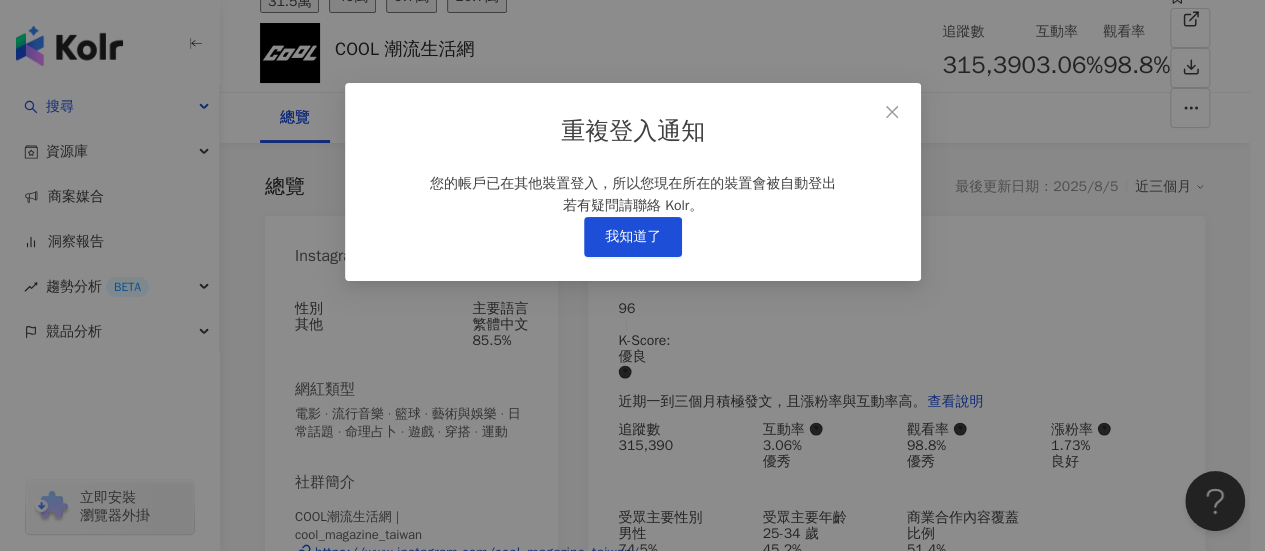scroll, scrollTop: 0, scrollLeft: 0, axis: both 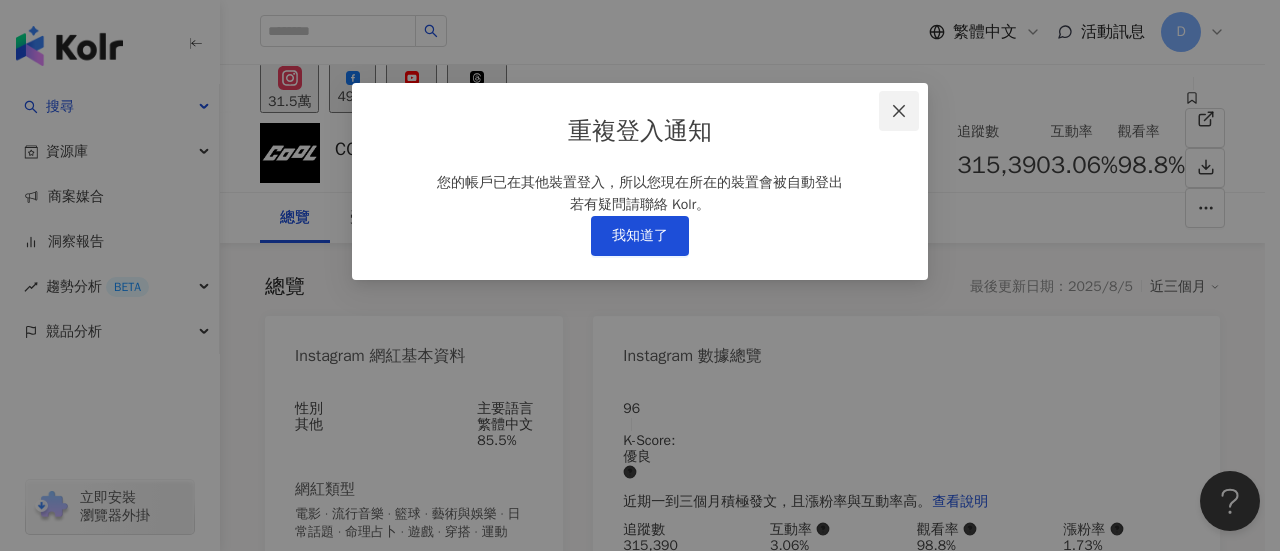 click 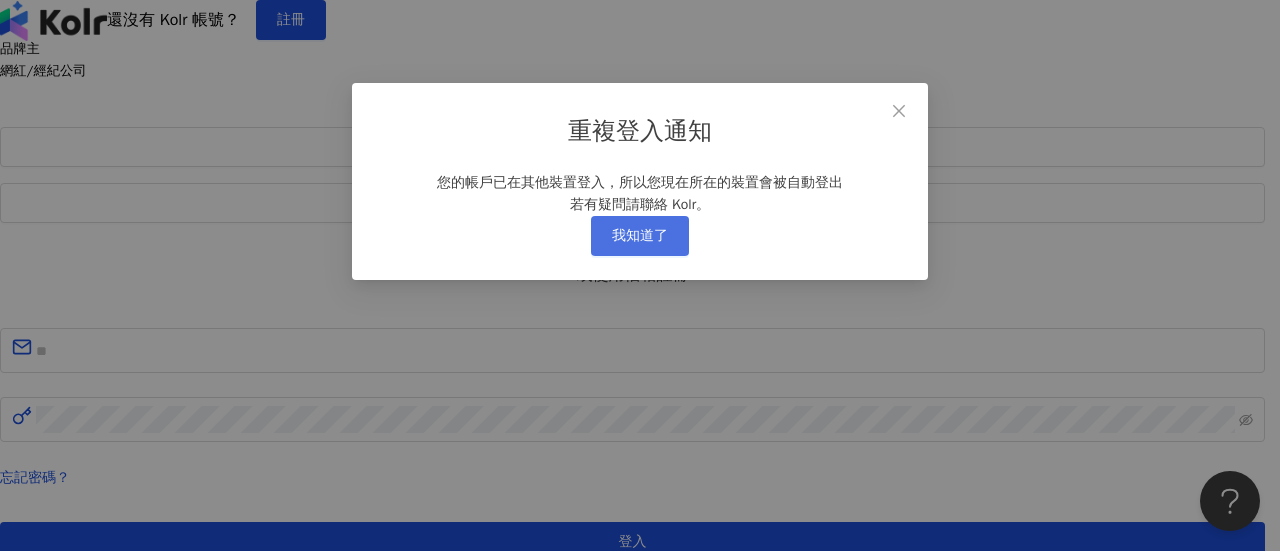 click on "重複登入通知 您的帳戶已在其他裝置登入，所以您現在所在的裝置會被自動登出 若有疑問請聯絡 Kolr。 我知道了" at bounding box center [640, 275] 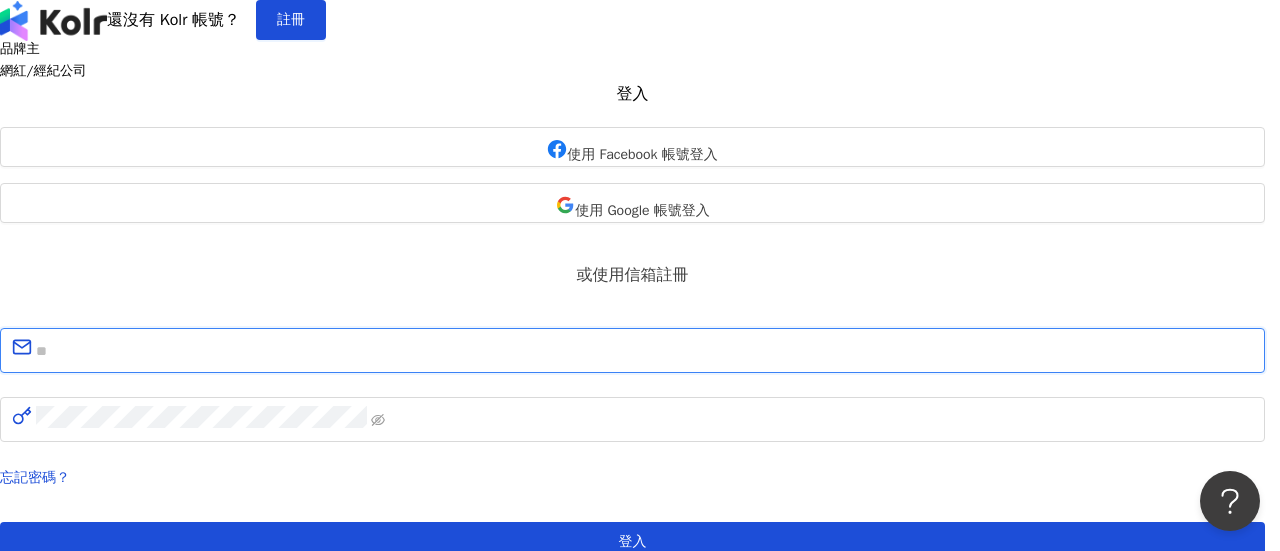 type on "**********" 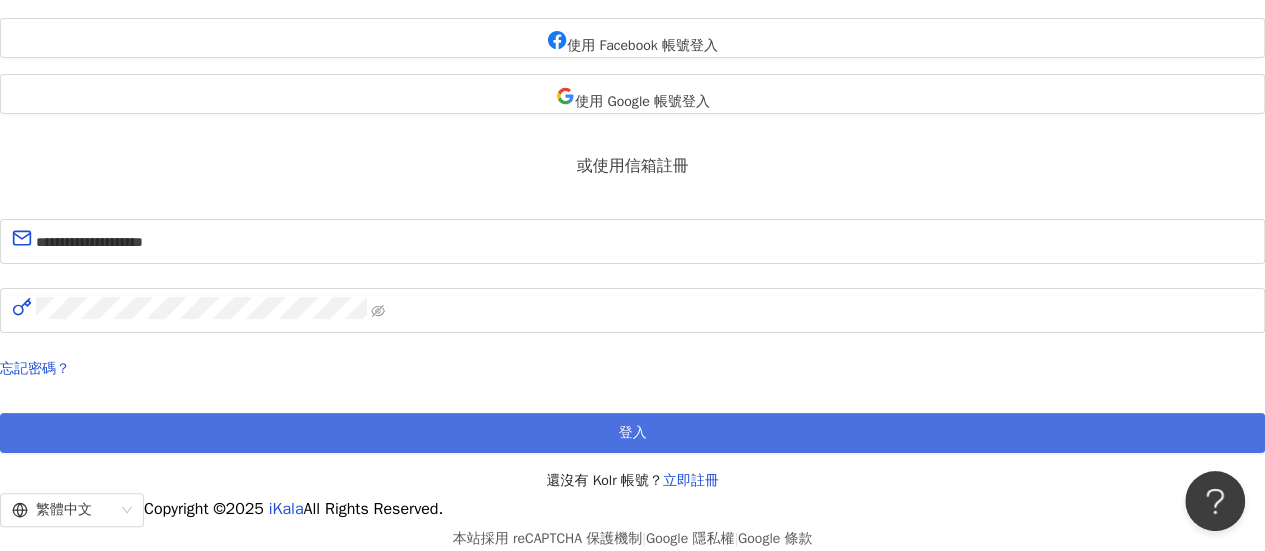 click on "登入" at bounding box center (632, 433) 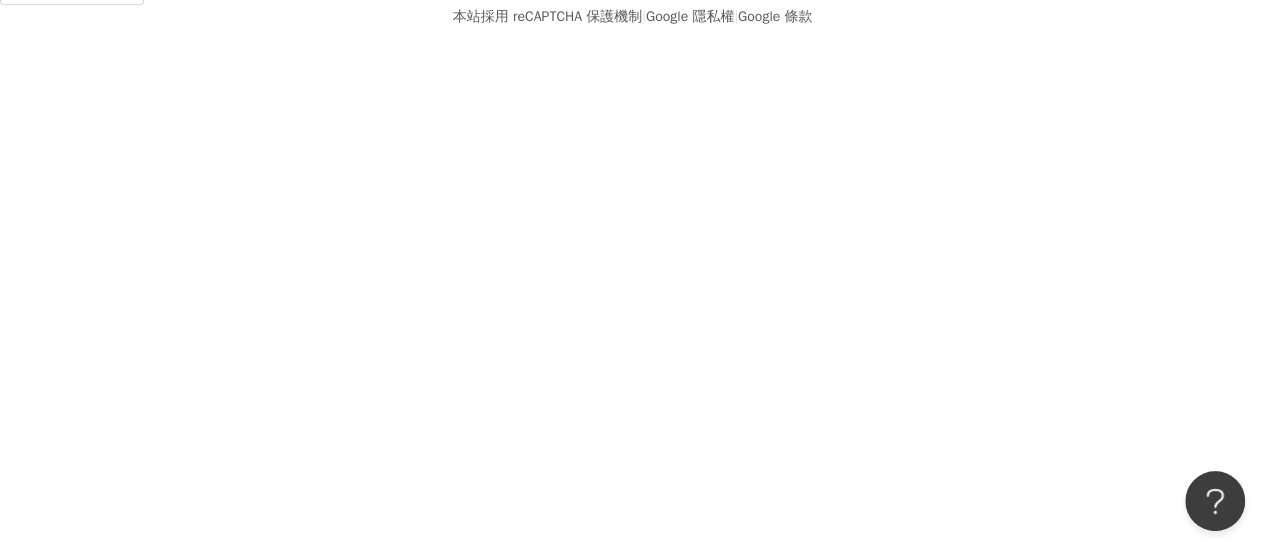 scroll, scrollTop: 92, scrollLeft: 0, axis: vertical 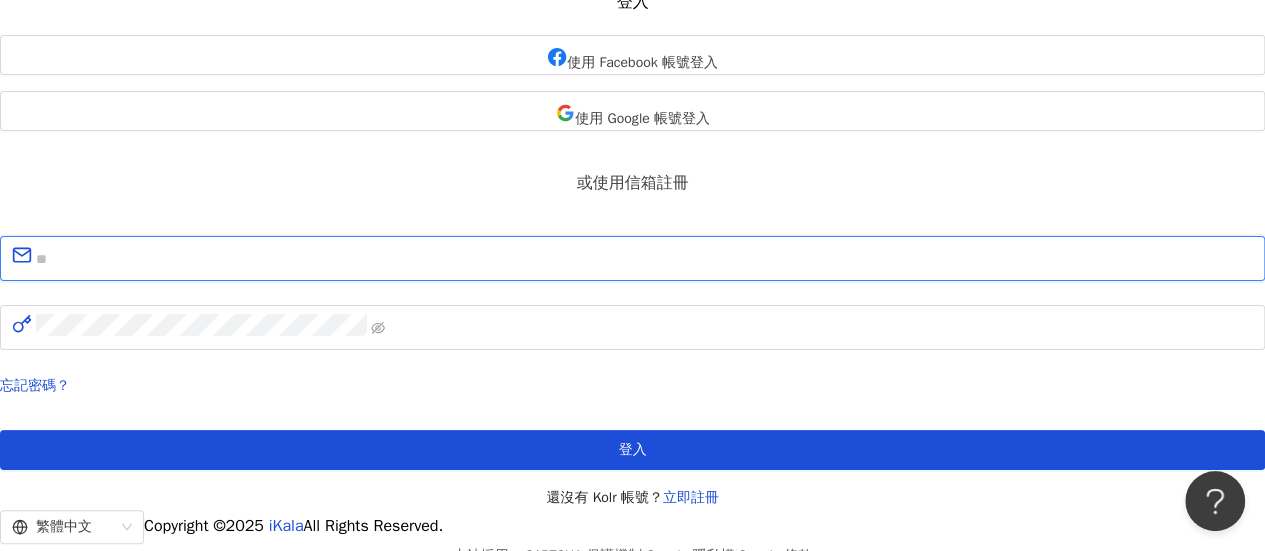 type on "**********" 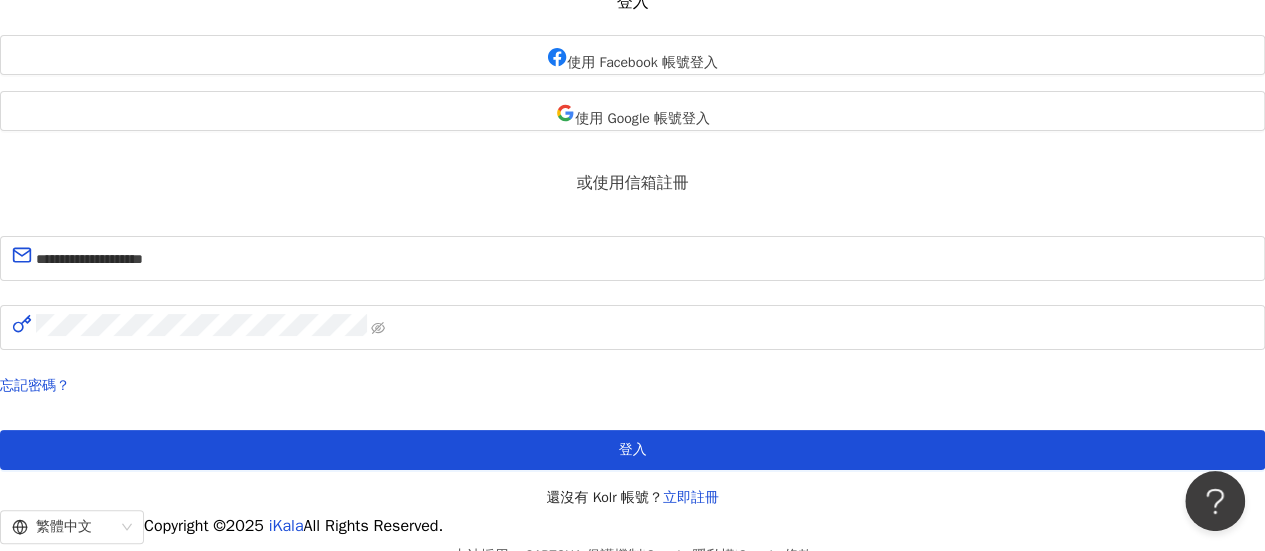 scroll, scrollTop: 200, scrollLeft: 0, axis: vertical 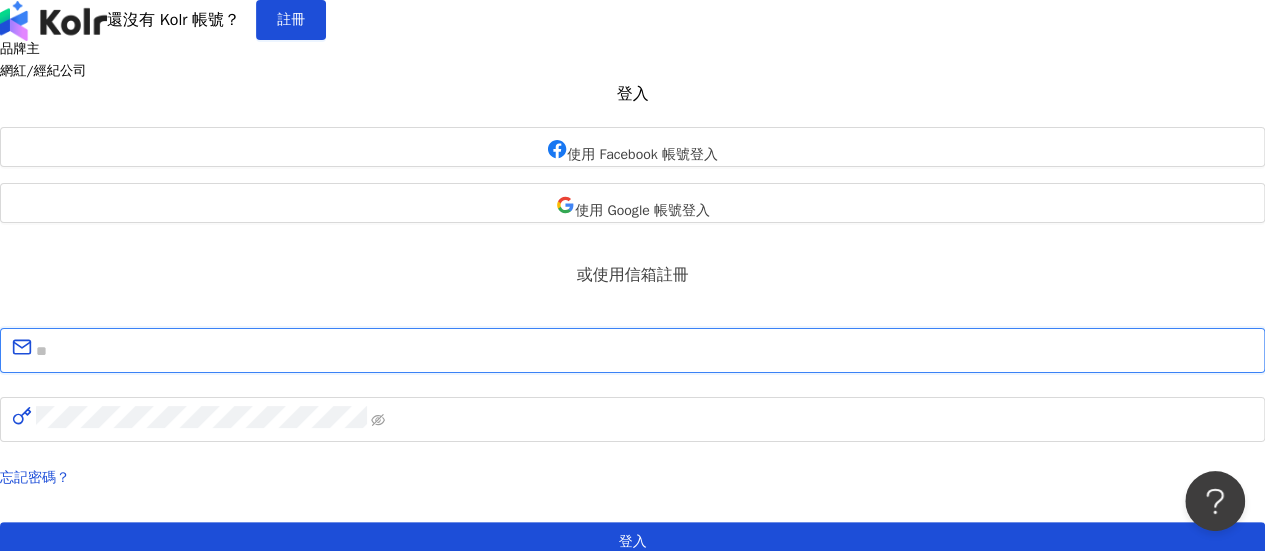 type on "**********" 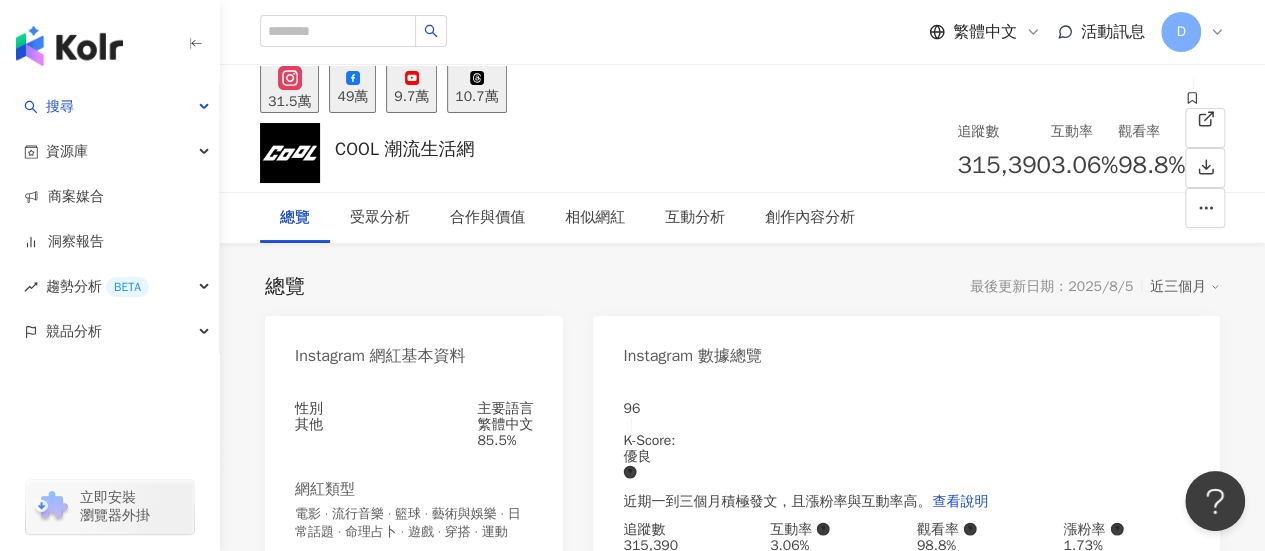 drag, startPoint x: 1198, startPoint y: 217, endPoint x: 562, endPoint y: 343, distance: 648.361 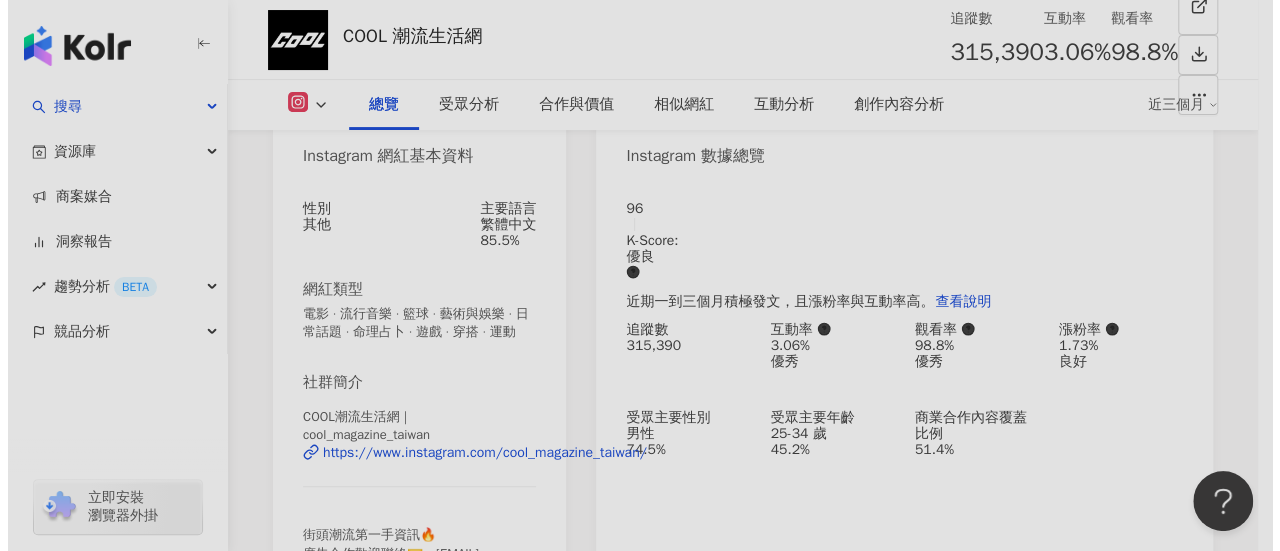 scroll, scrollTop: 700, scrollLeft: 0, axis: vertical 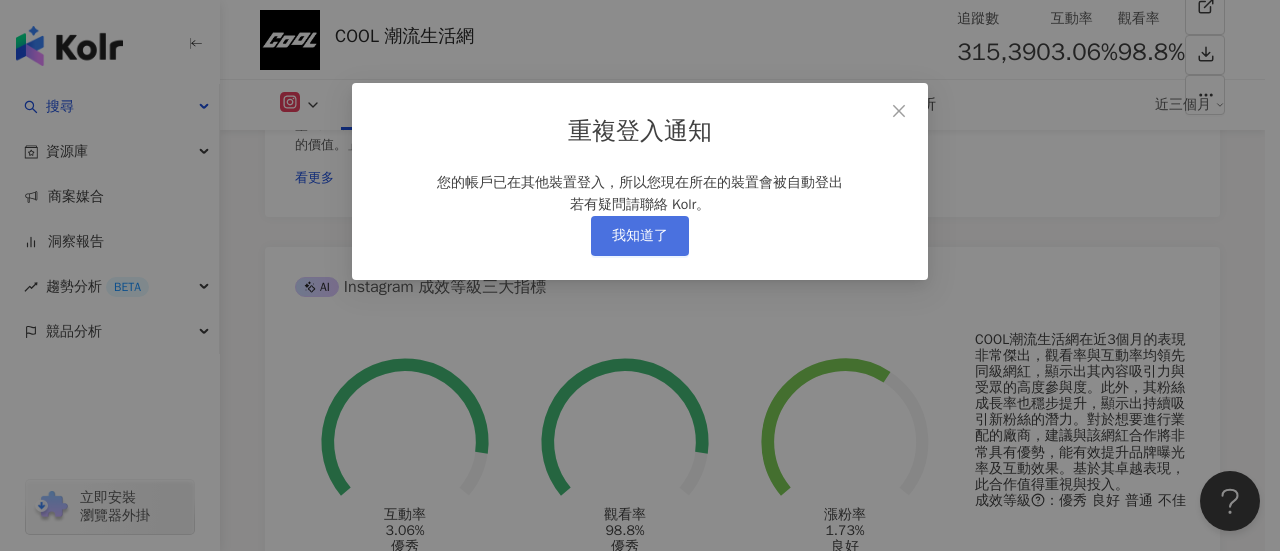 click on "我知道了" at bounding box center (640, 236) 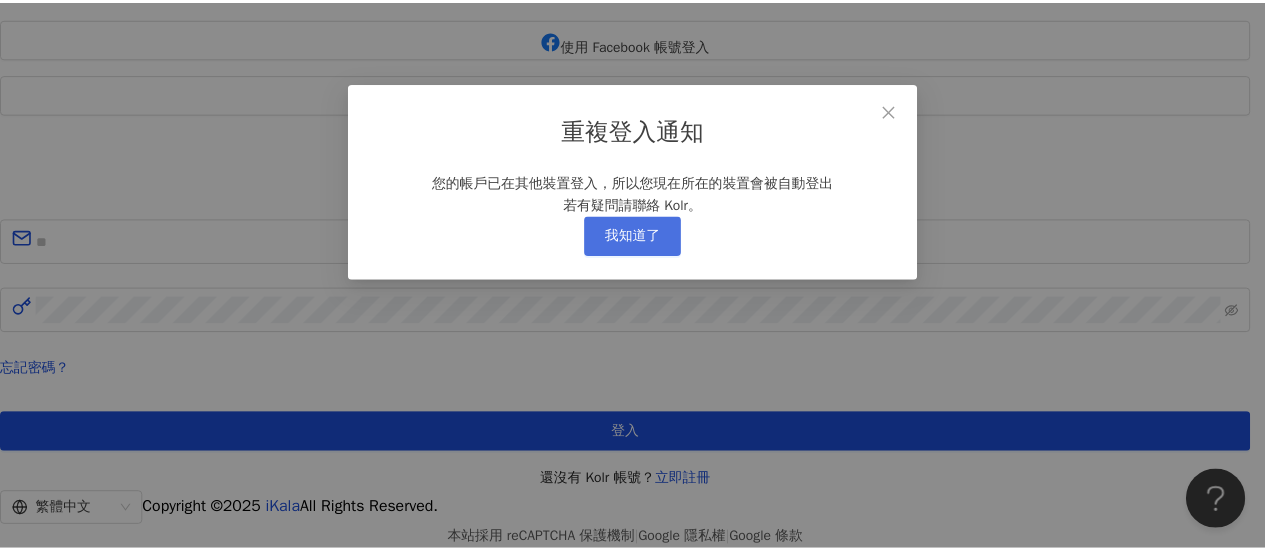 scroll, scrollTop: 0, scrollLeft: 0, axis: both 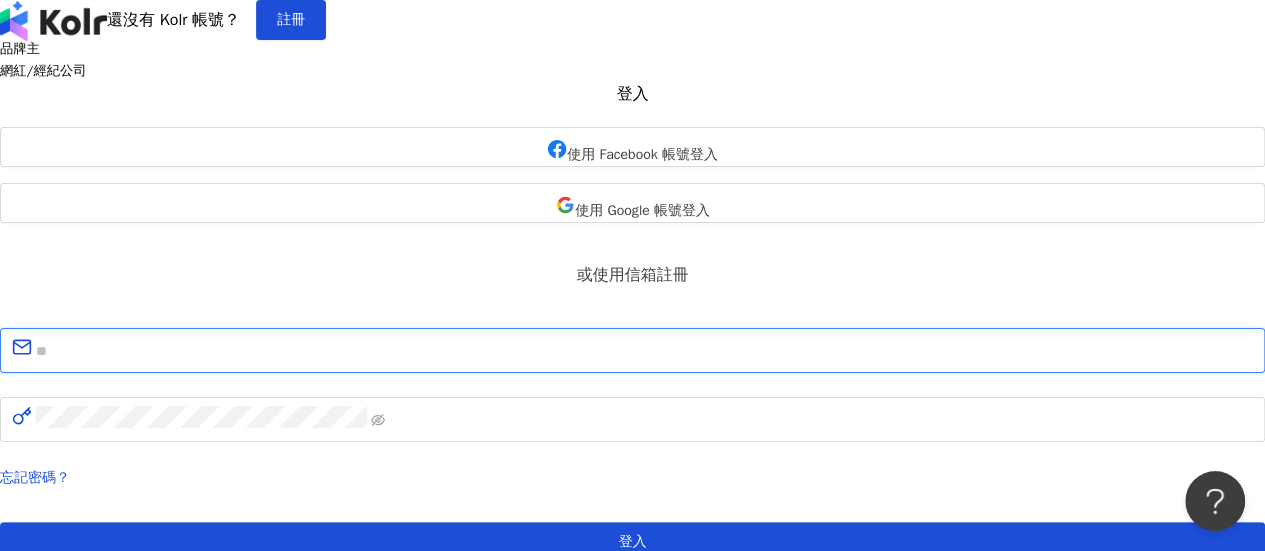type on "**********" 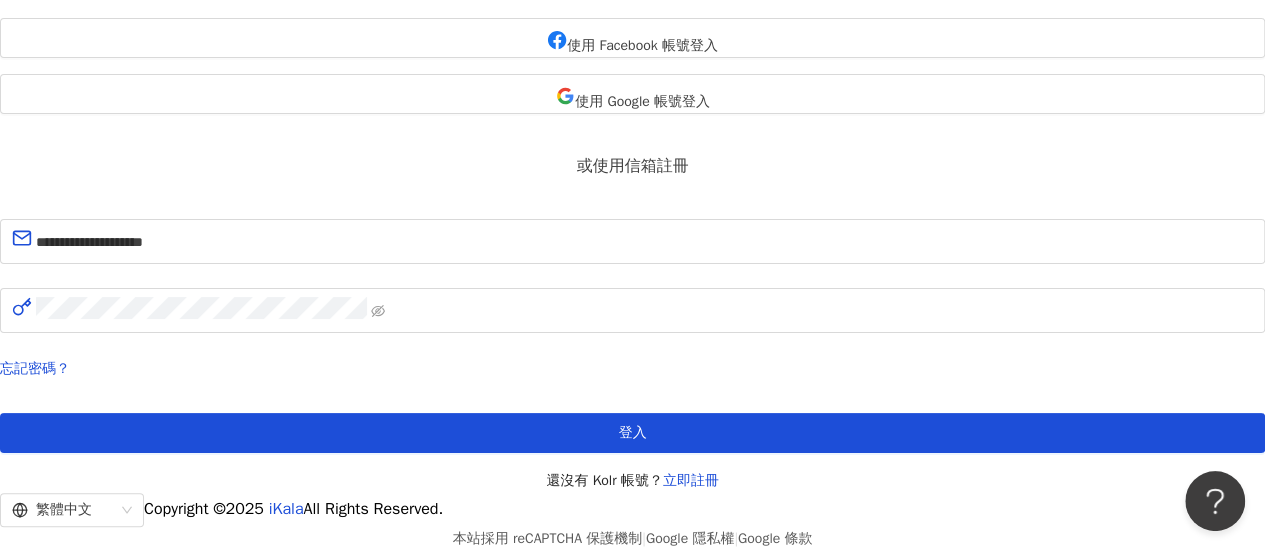click on "登入" at bounding box center (632, 433) 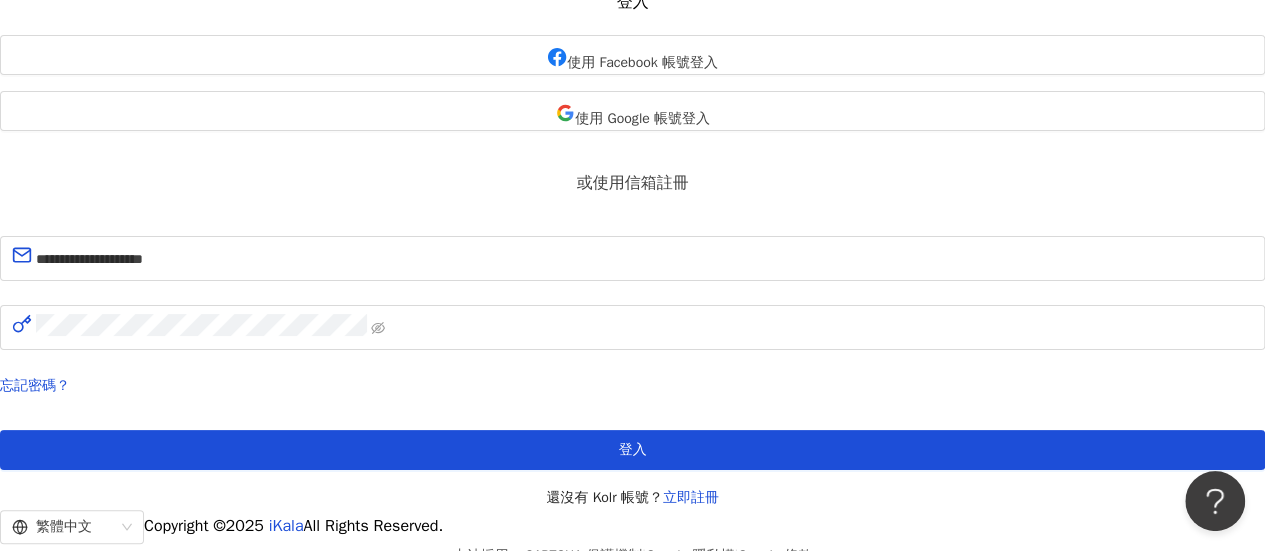 scroll, scrollTop: 0, scrollLeft: 0, axis: both 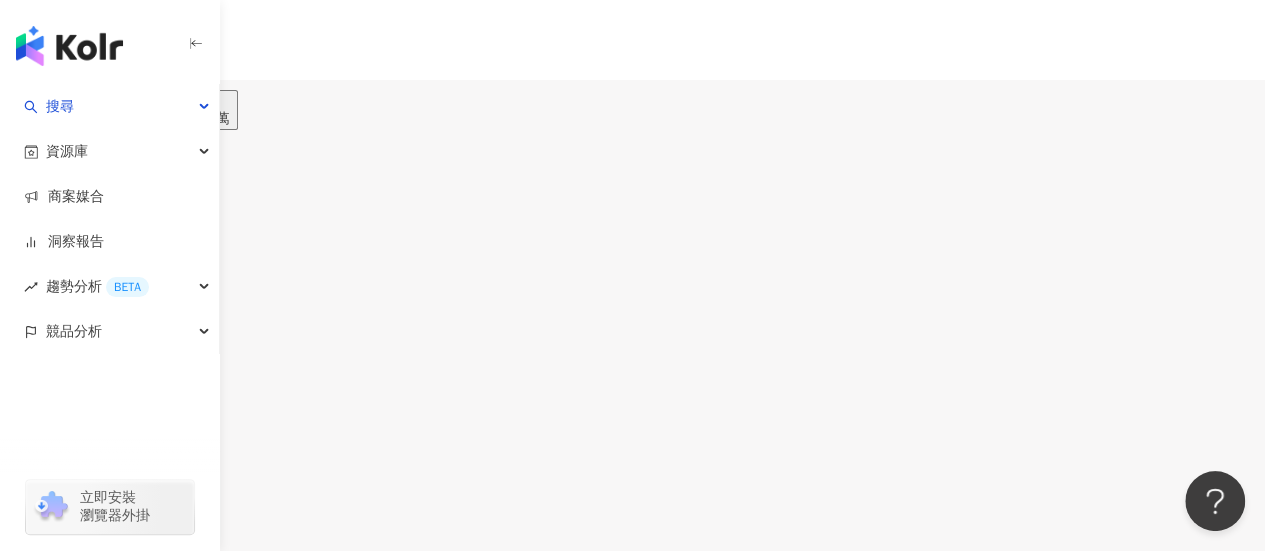 click on "解鎖" at bounding box center [46, 9173] 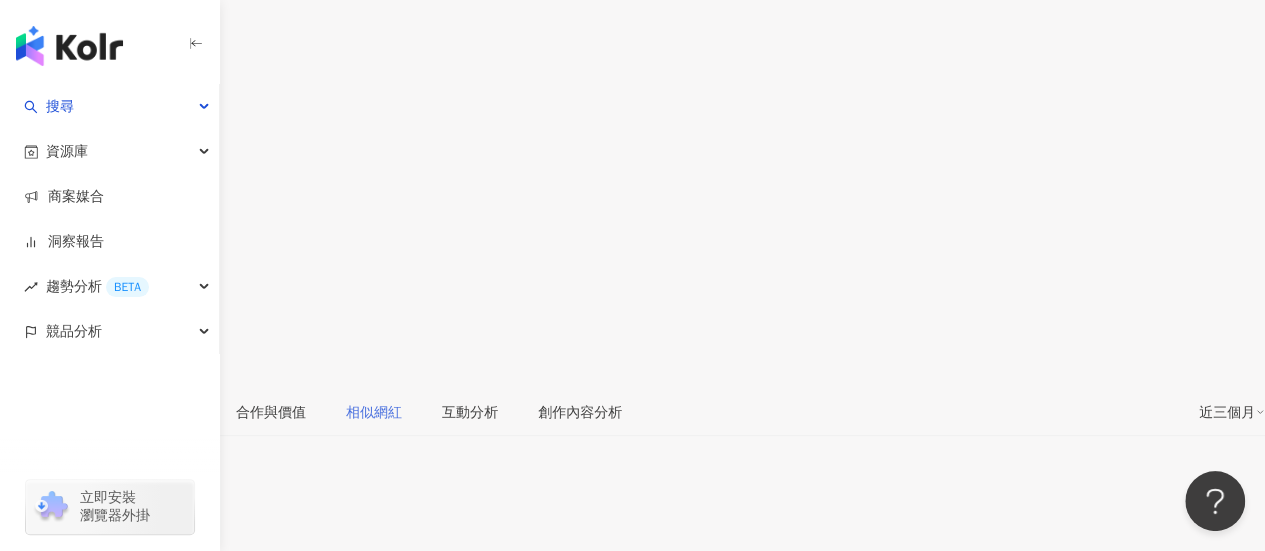 scroll, scrollTop: 0, scrollLeft: 0, axis: both 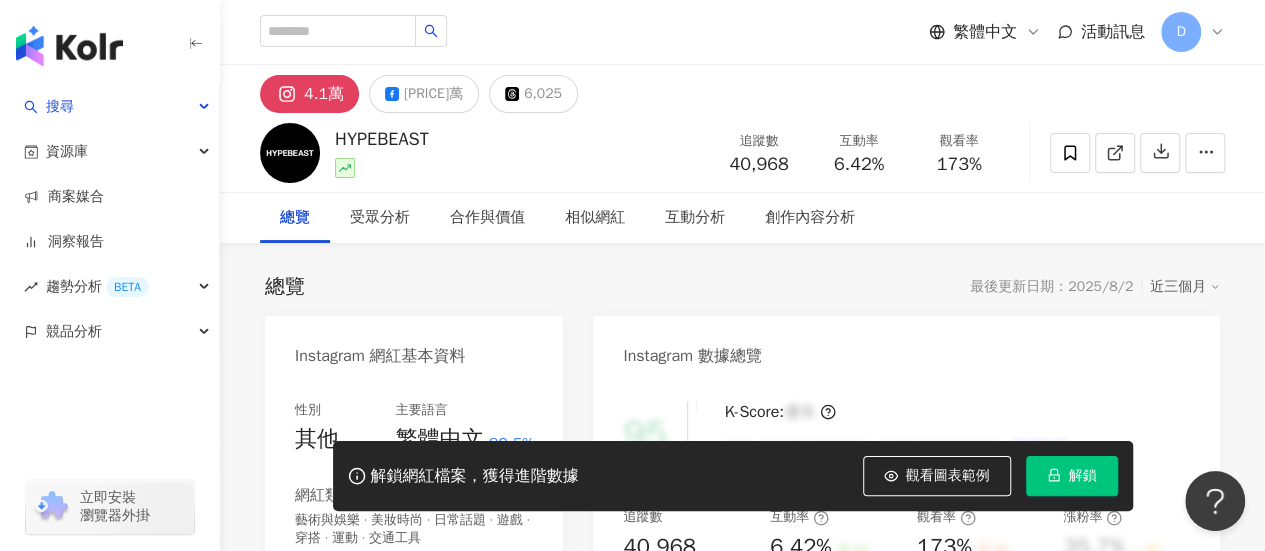 click on "解鎖" at bounding box center [1072, 476] 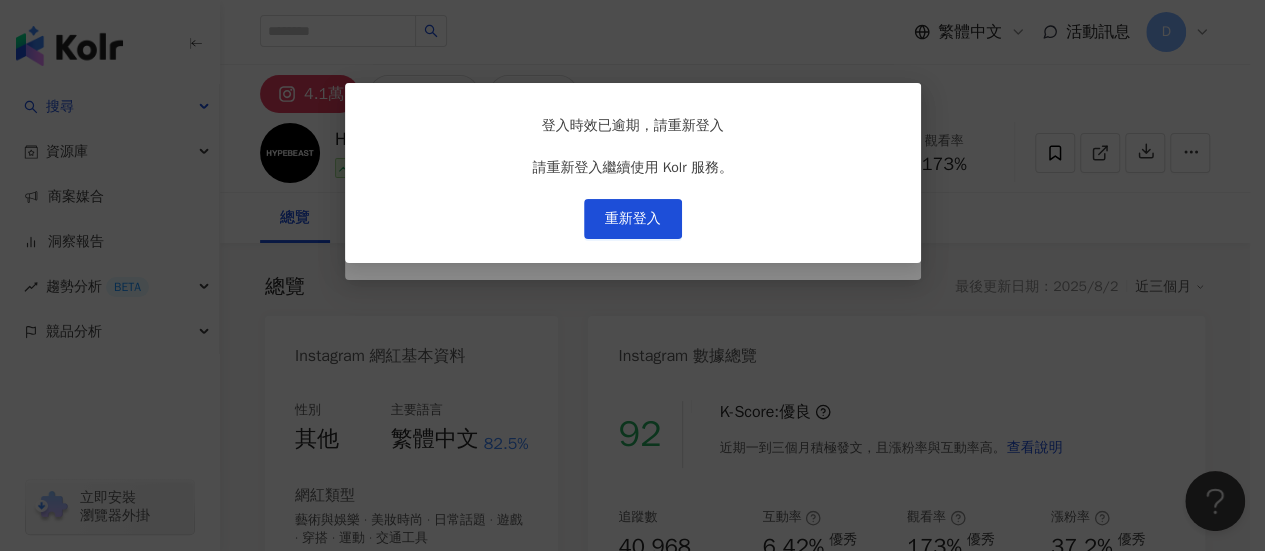click on "登入時效已逾期，請重新登入 請重新登入繼續使用 Kolr 服務。 重新登入" at bounding box center [632, 275] 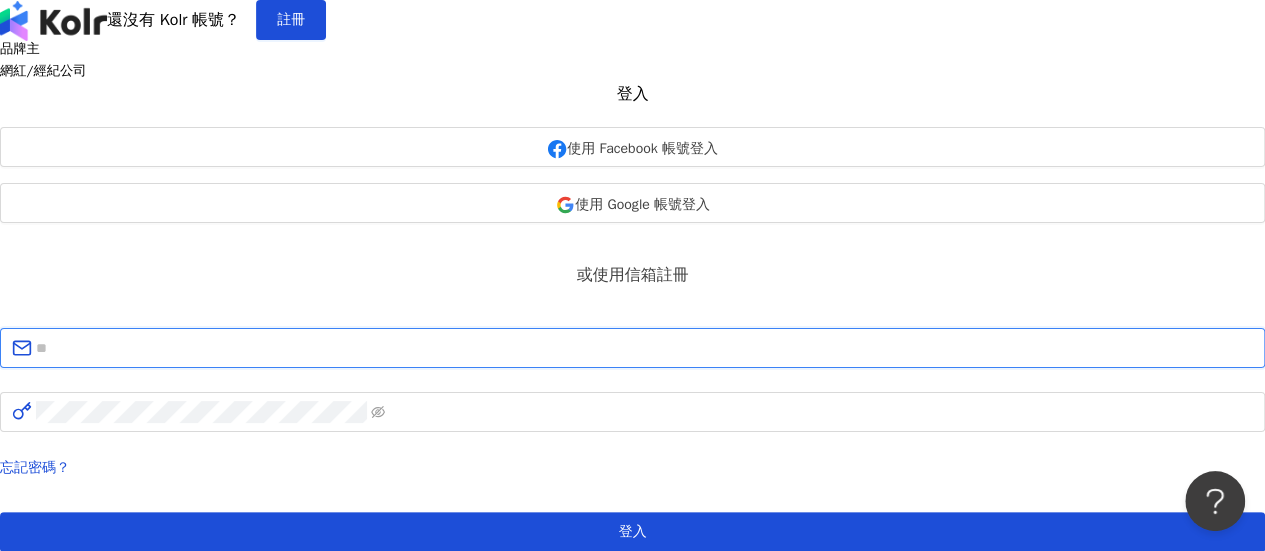 type on "**********" 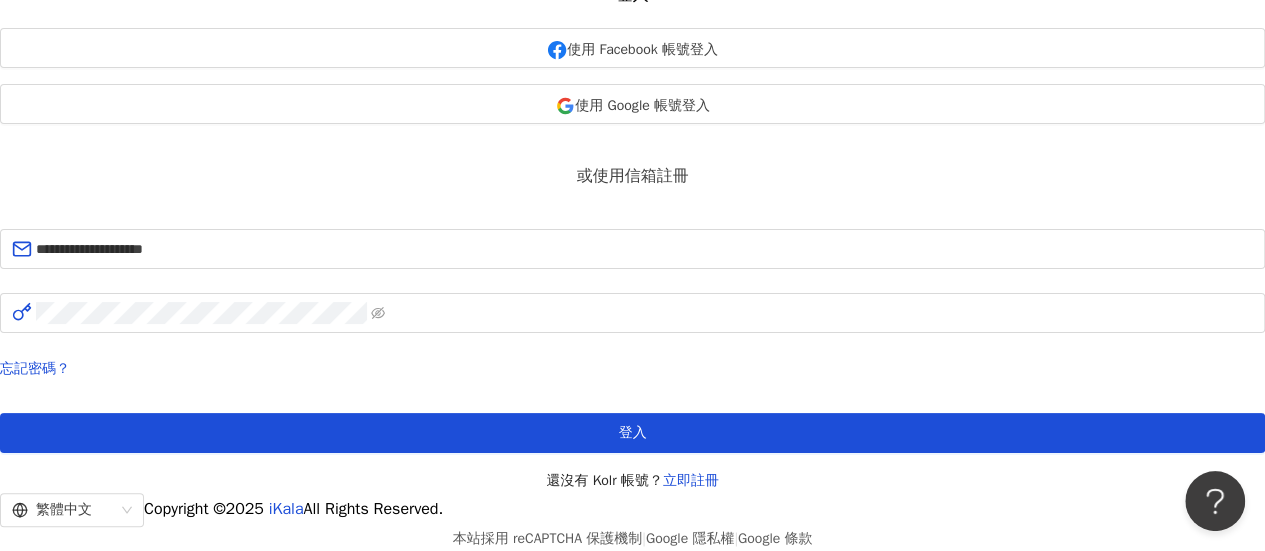 click on "登入" at bounding box center [632, 433] 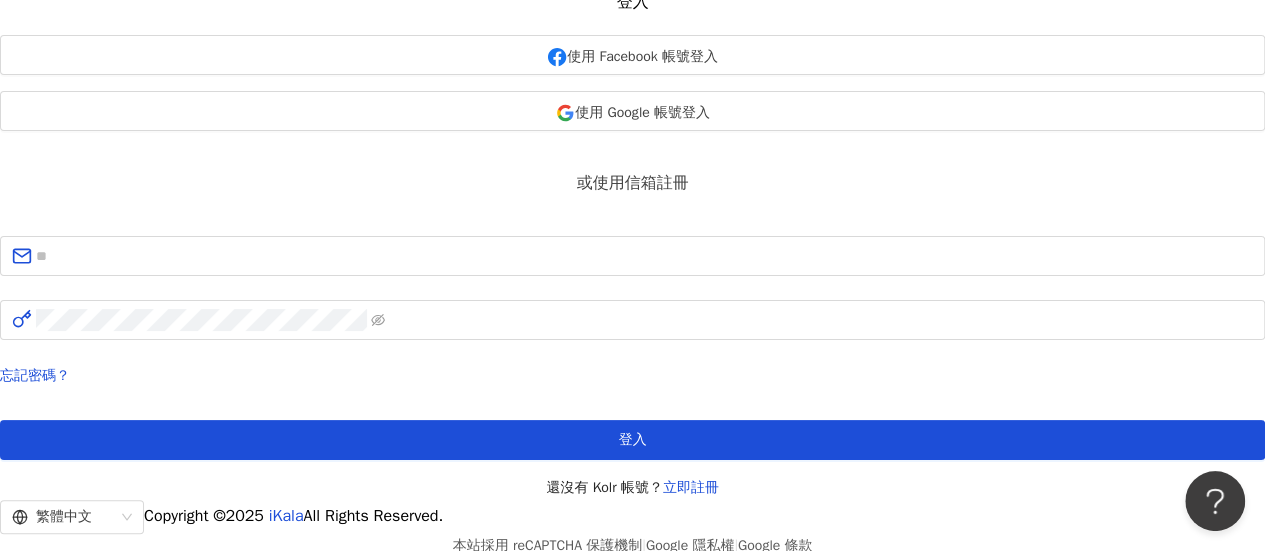 scroll, scrollTop: 300, scrollLeft: 0, axis: vertical 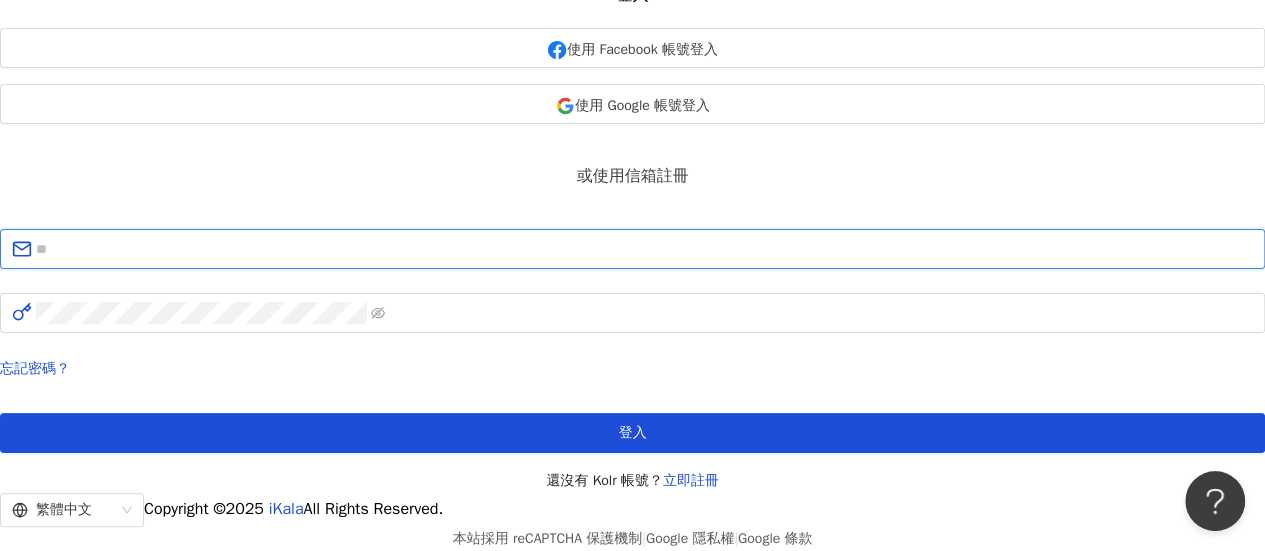 type on "**********" 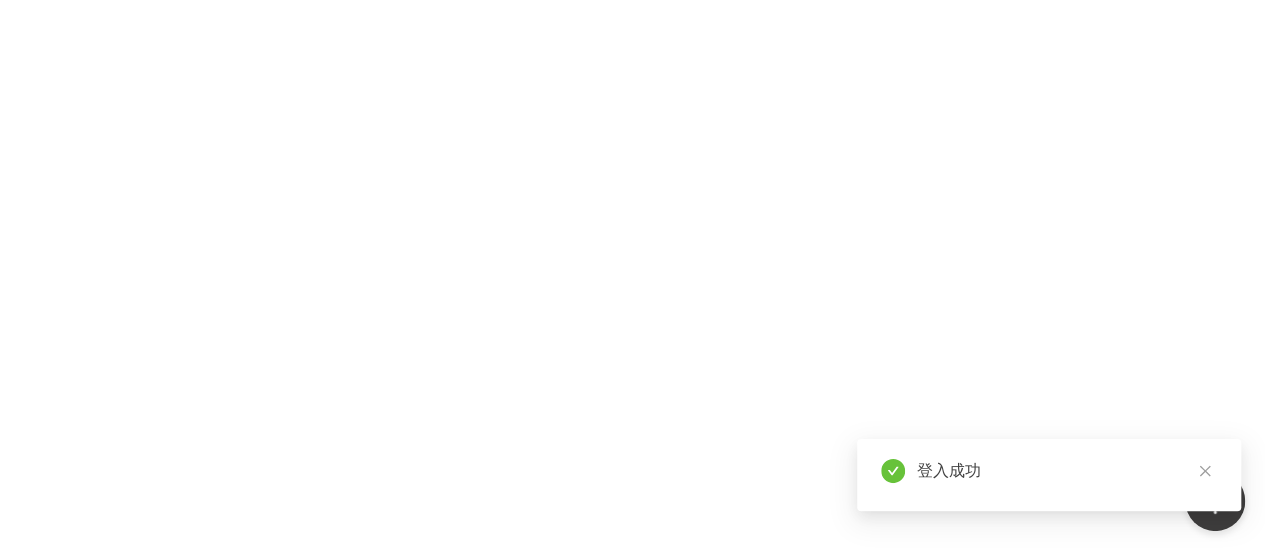 scroll, scrollTop: 0, scrollLeft: 0, axis: both 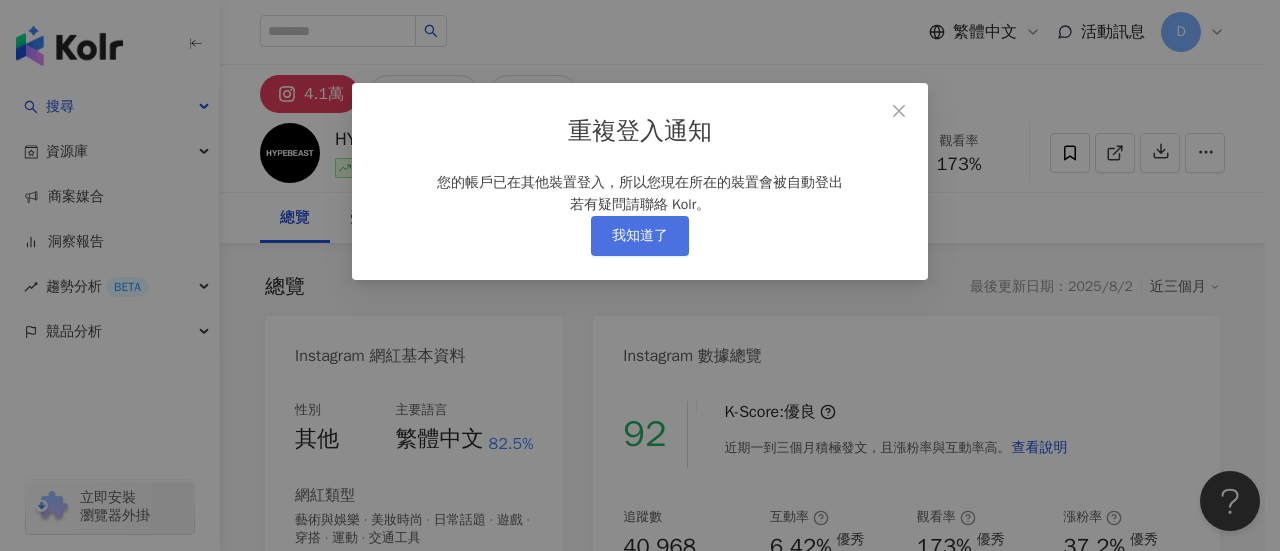 click on "我知道了" at bounding box center (640, 236) 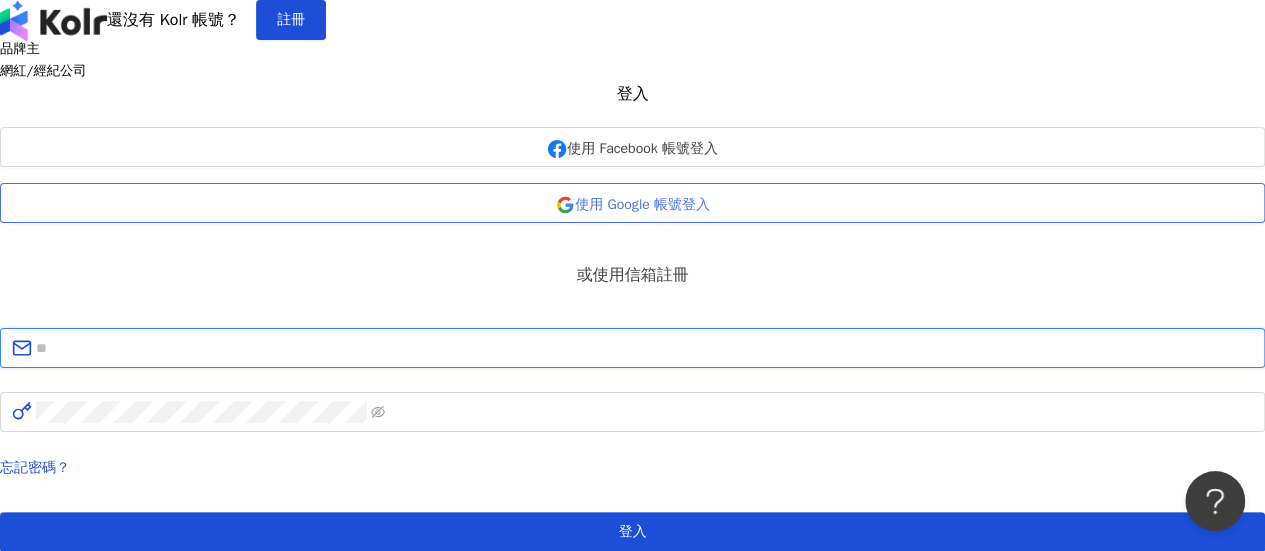 type on "**********" 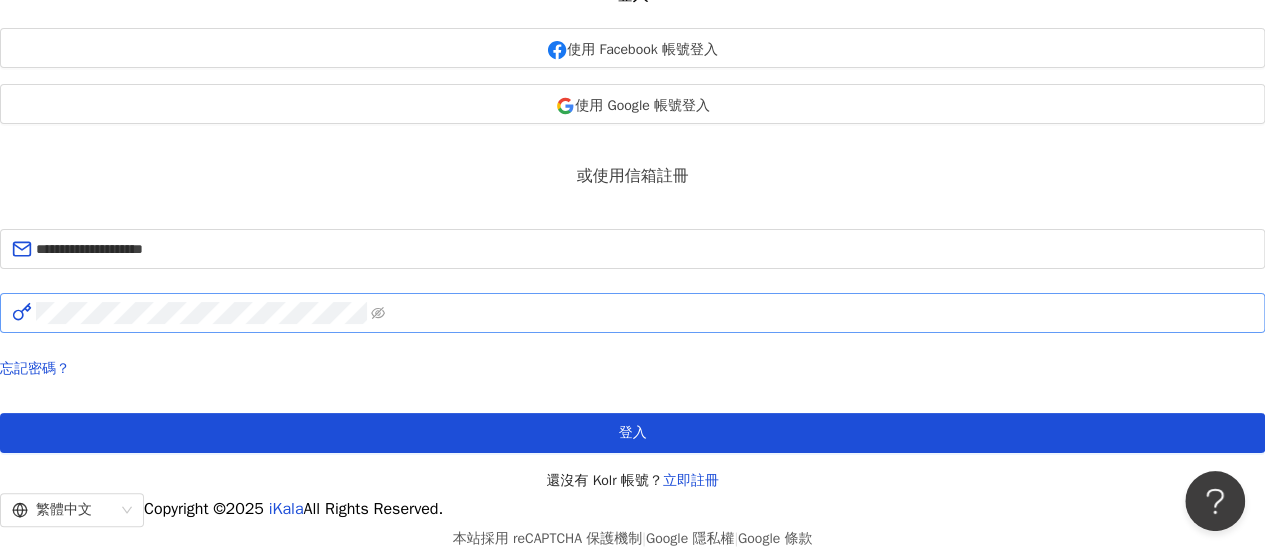 scroll, scrollTop: 0, scrollLeft: 0, axis: both 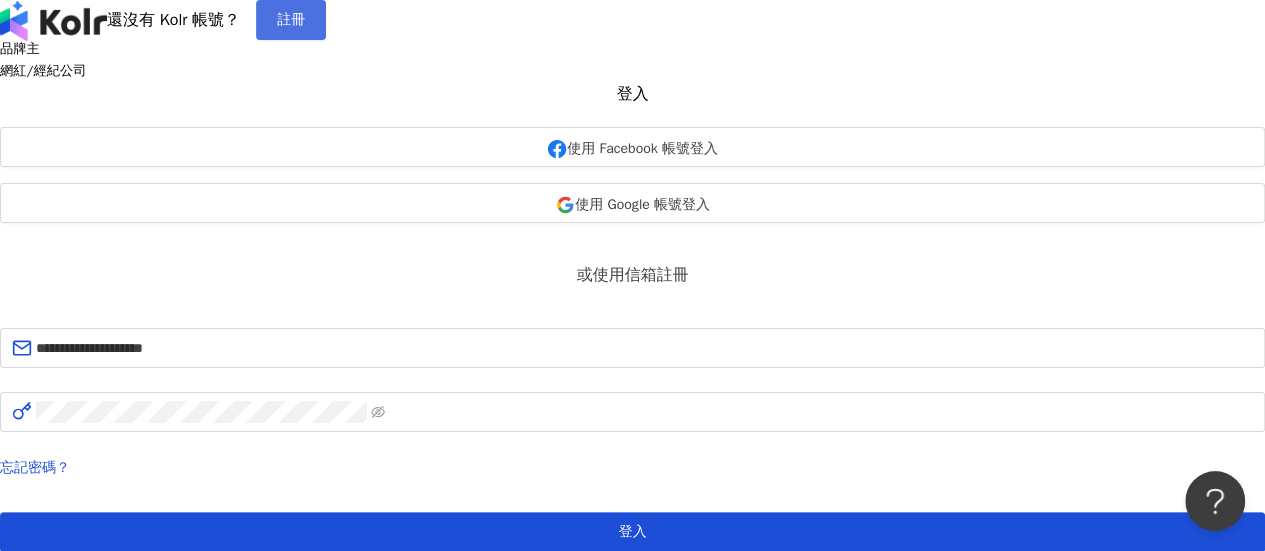 click on "註冊" at bounding box center (291, 20) 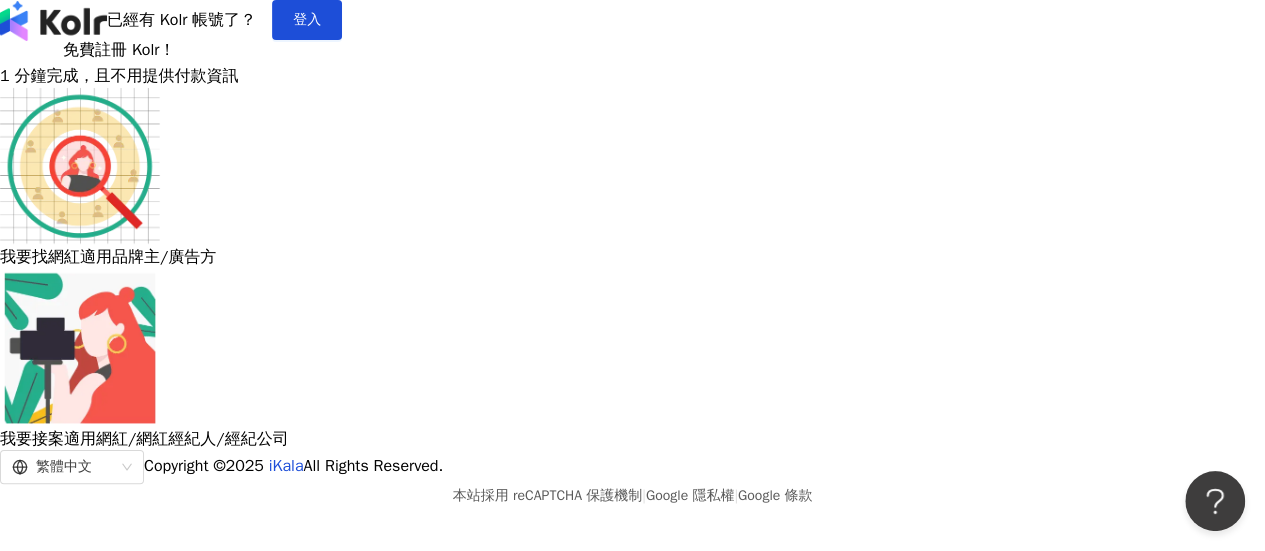 click on "免費註冊 Kolr！ 1 分鐘完成，且不用提供付款資訊 我要找網紅 適用品牌主/廣告方 我要接案 適用網紅/網紅經紀人/經紀公司" at bounding box center (632, 246) 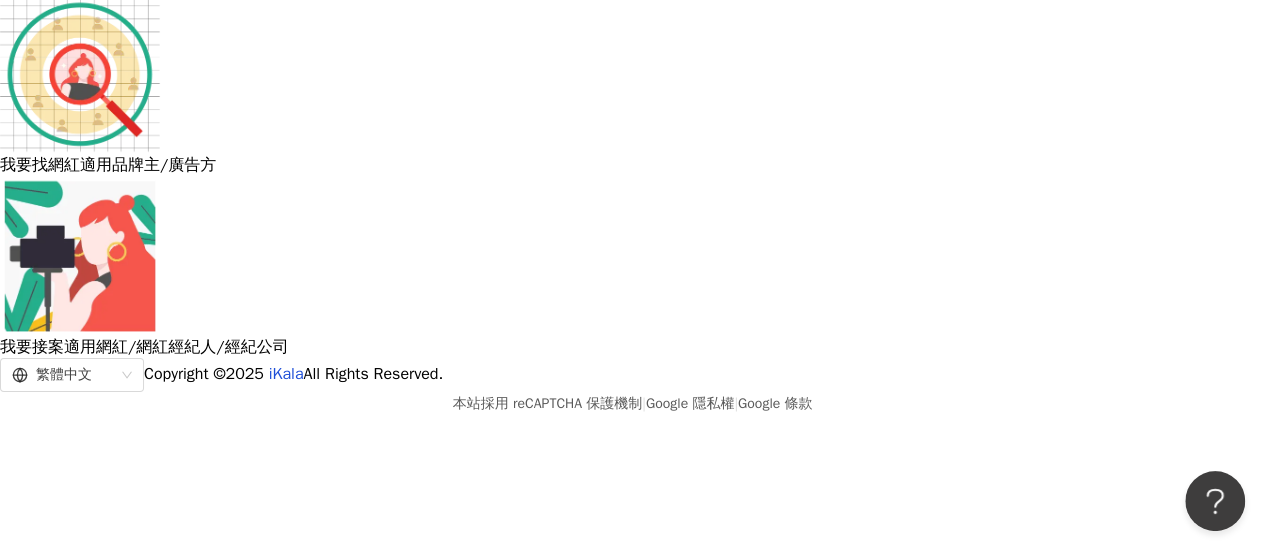 scroll, scrollTop: 0, scrollLeft: 0, axis: both 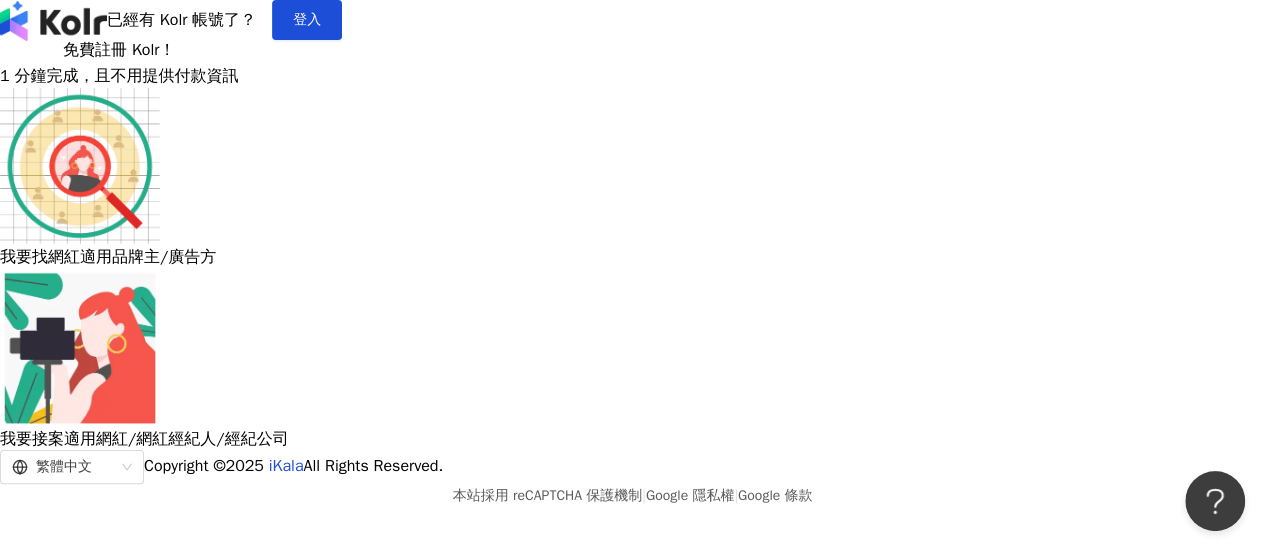 drag, startPoint x: 1070, startPoint y: 283, endPoint x: 1092, endPoint y: 255, distance: 35.608986 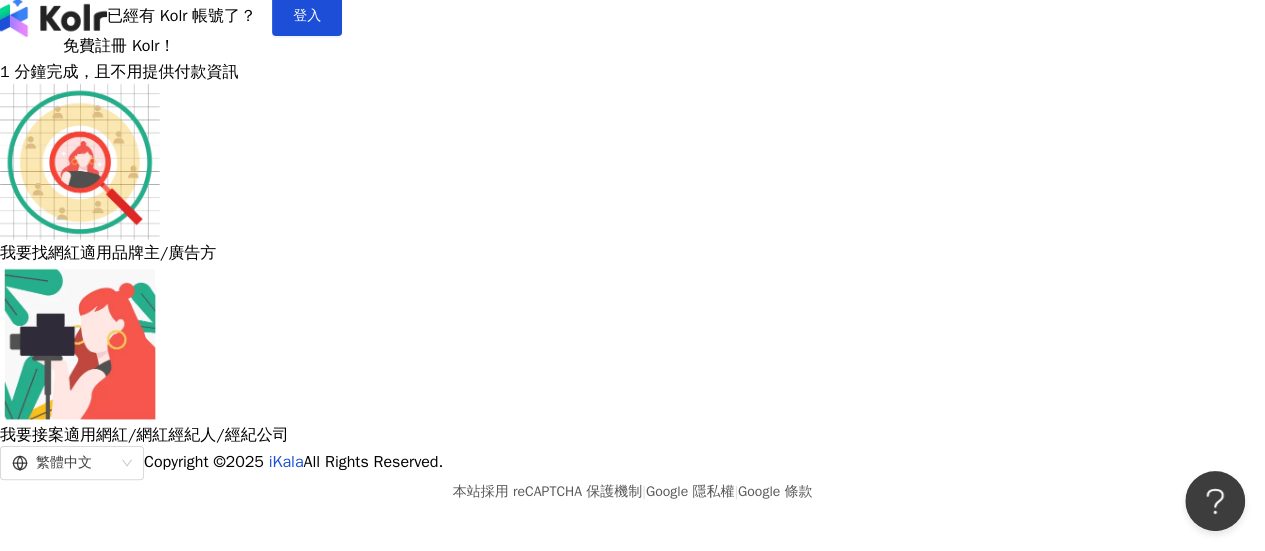 scroll, scrollTop: 0, scrollLeft: 0, axis: both 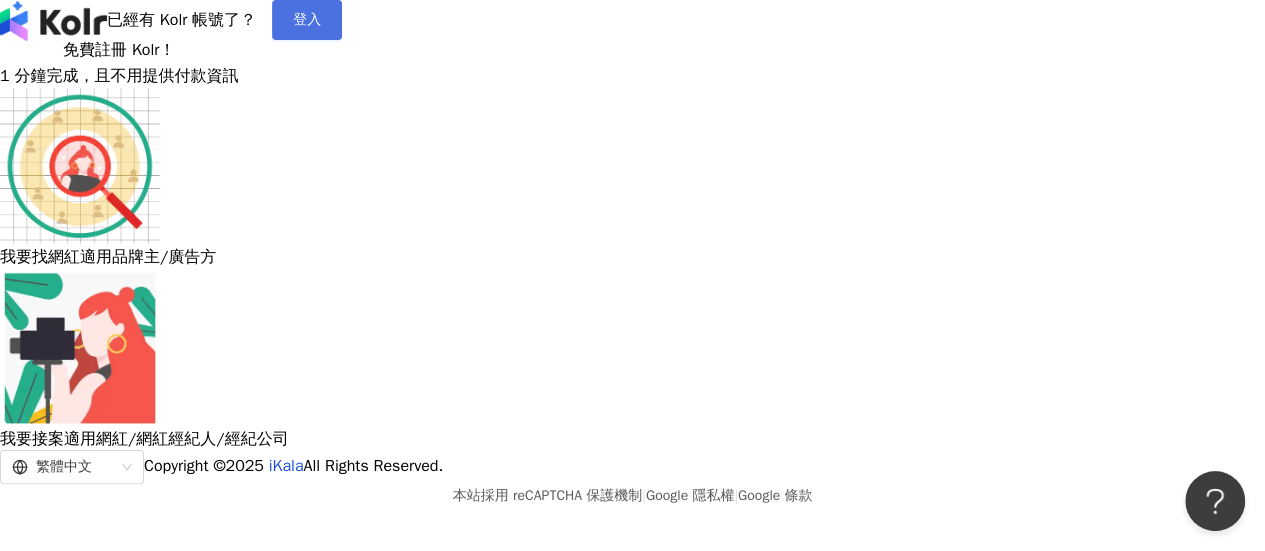 click on "登入" at bounding box center (307, 20) 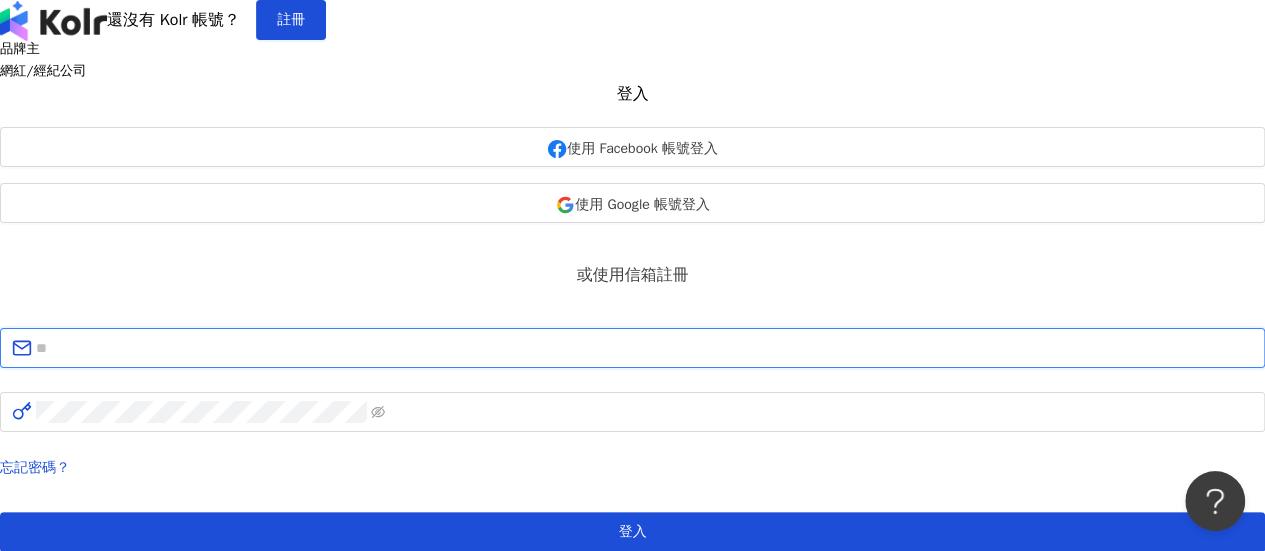 type on "**********" 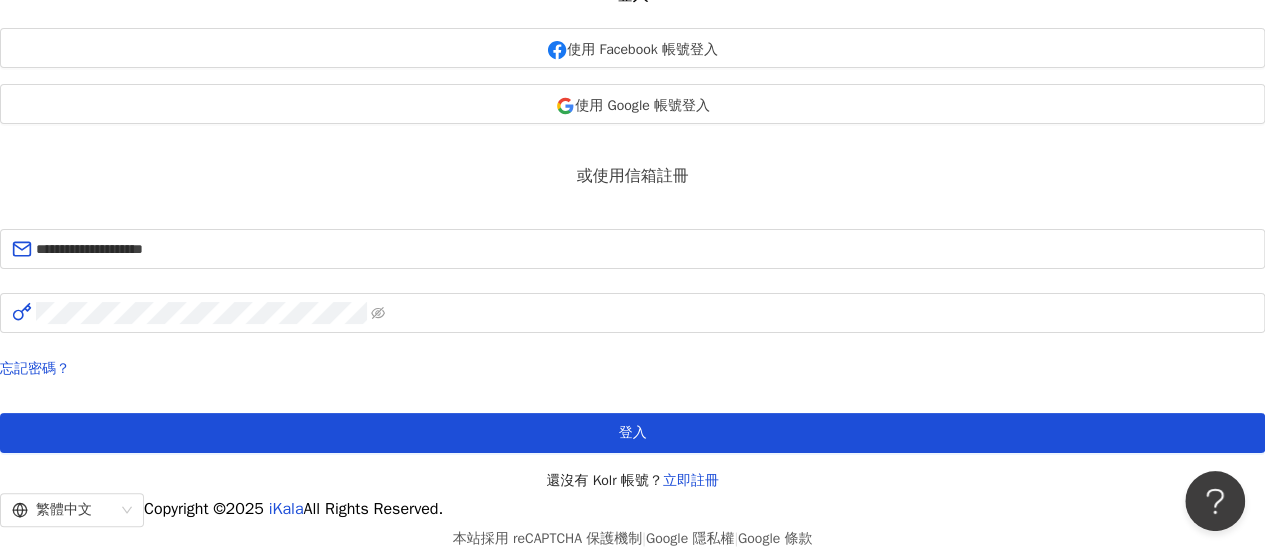 scroll, scrollTop: 302, scrollLeft: 0, axis: vertical 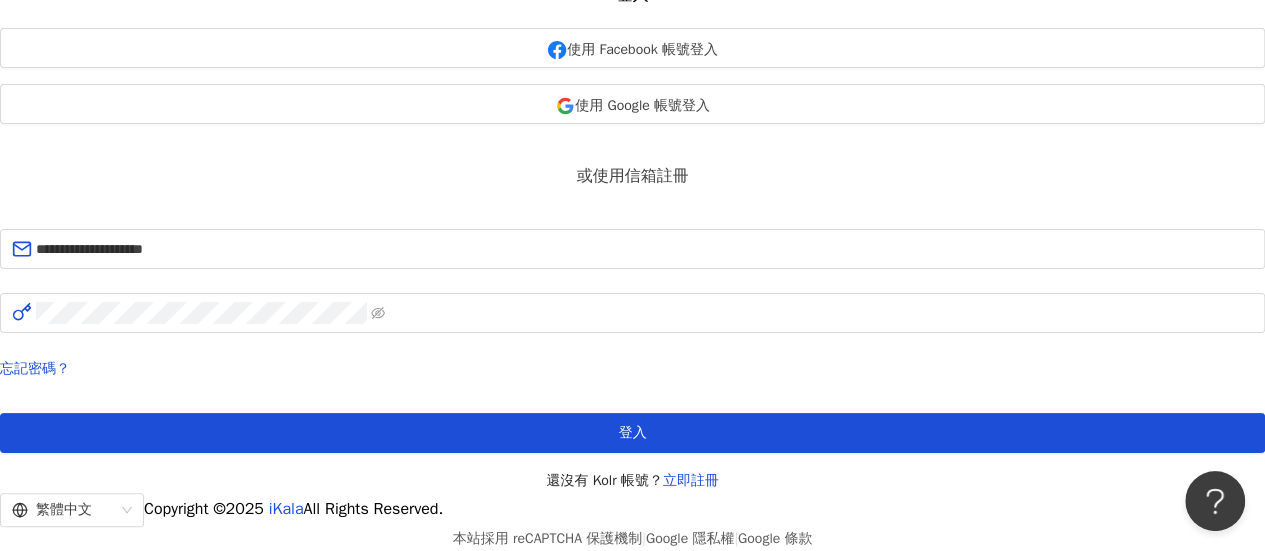 click on "**********" at bounding box center (632, 217) 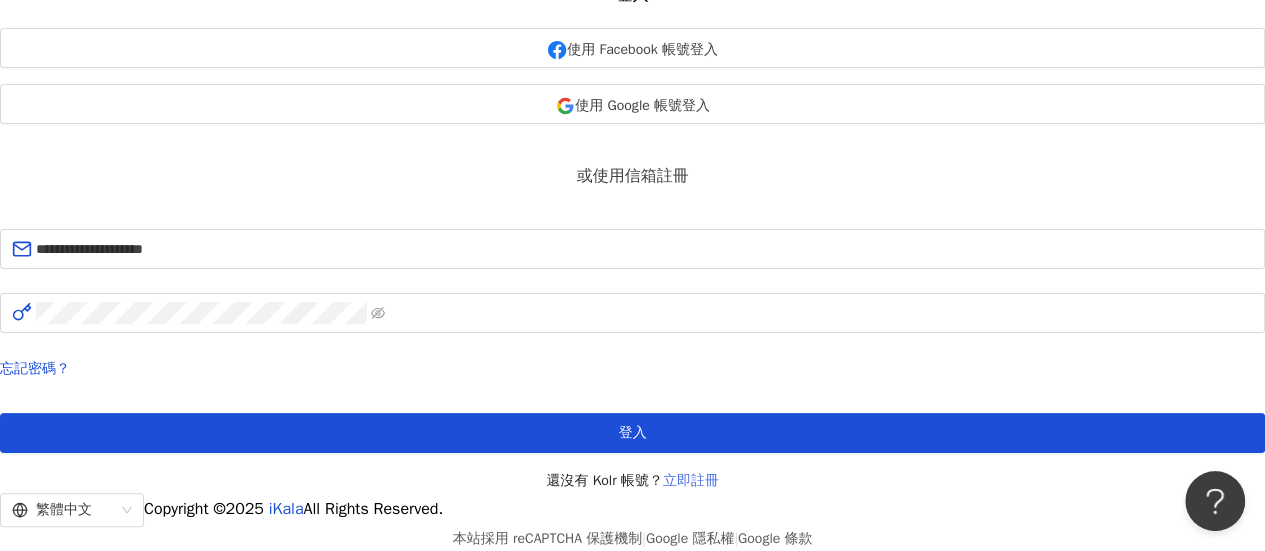 click on "立即註冊" at bounding box center [691, 480] 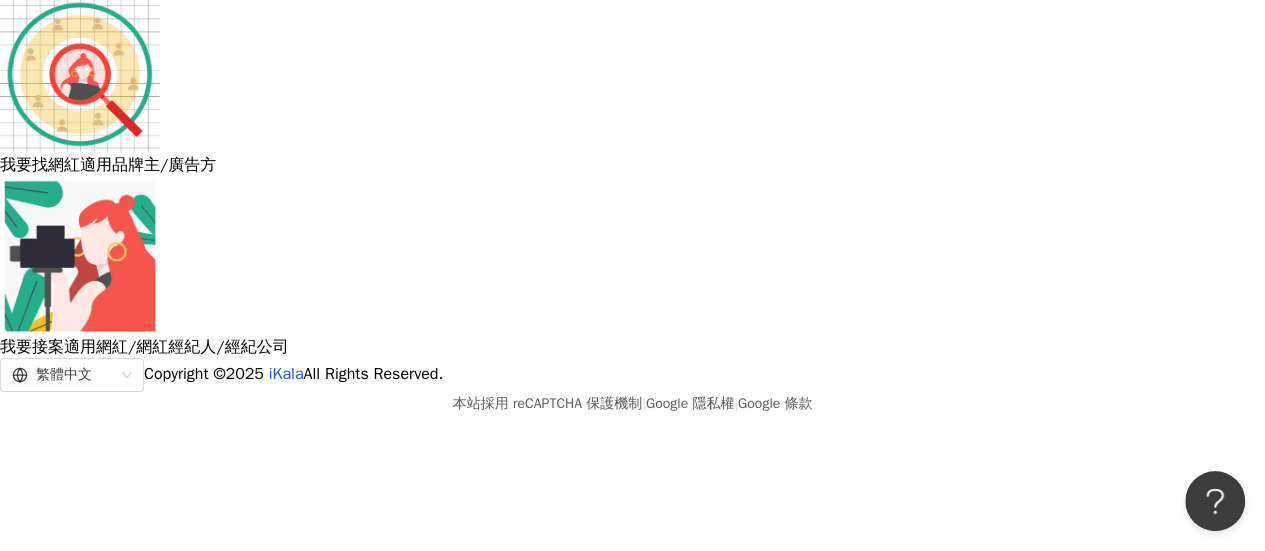 scroll, scrollTop: 155, scrollLeft: 0, axis: vertical 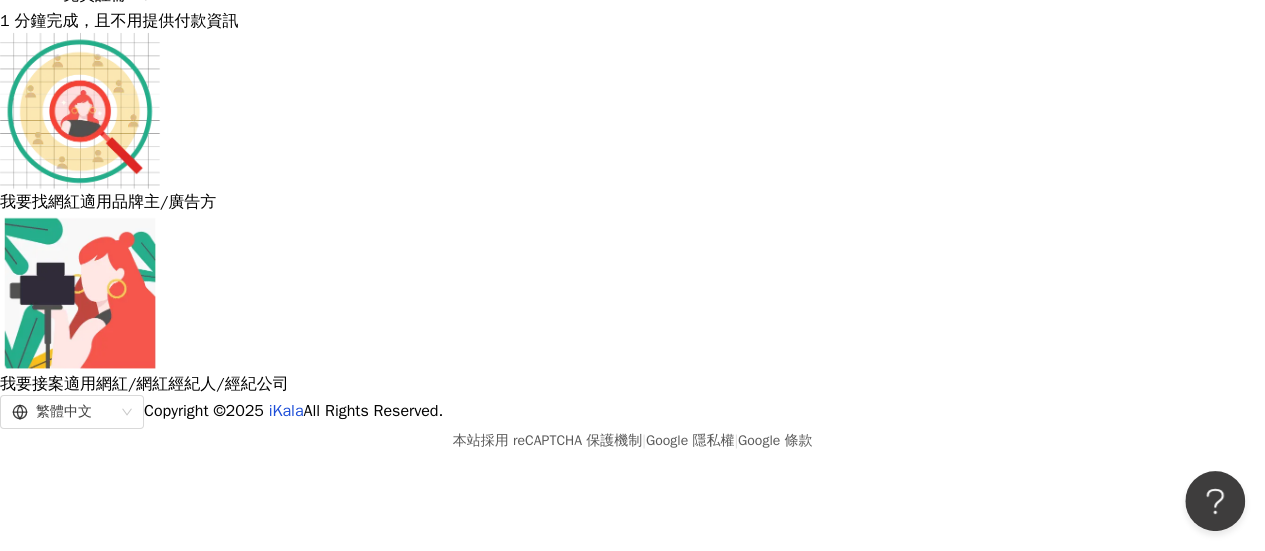 click at bounding box center (80, 111) 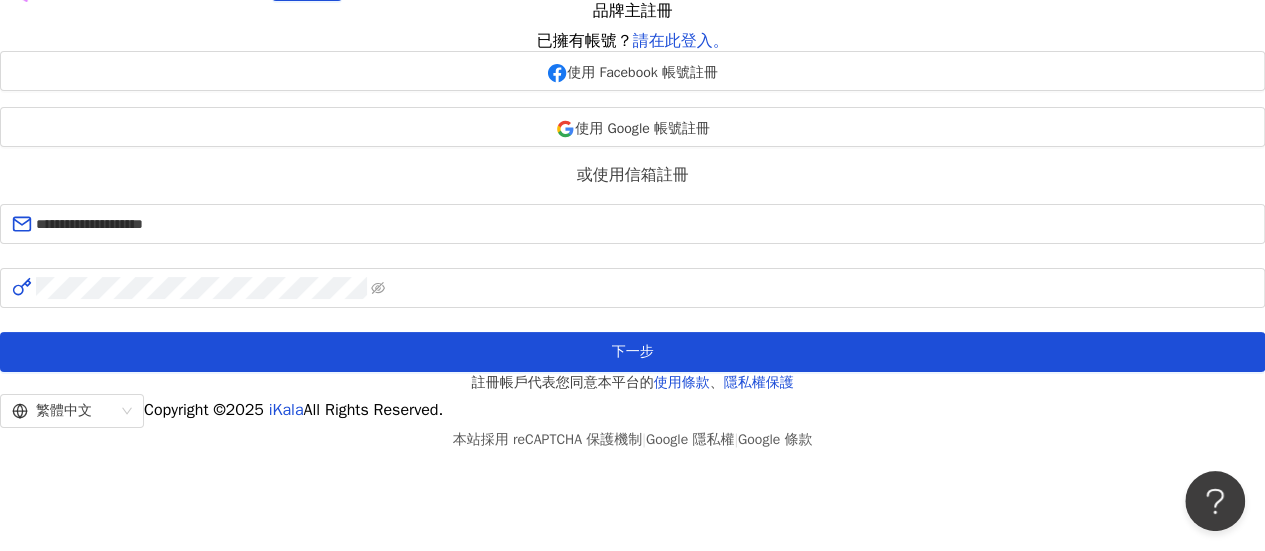 scroll, scrollTop: 100, scrollLeft: 0, axis: vertical 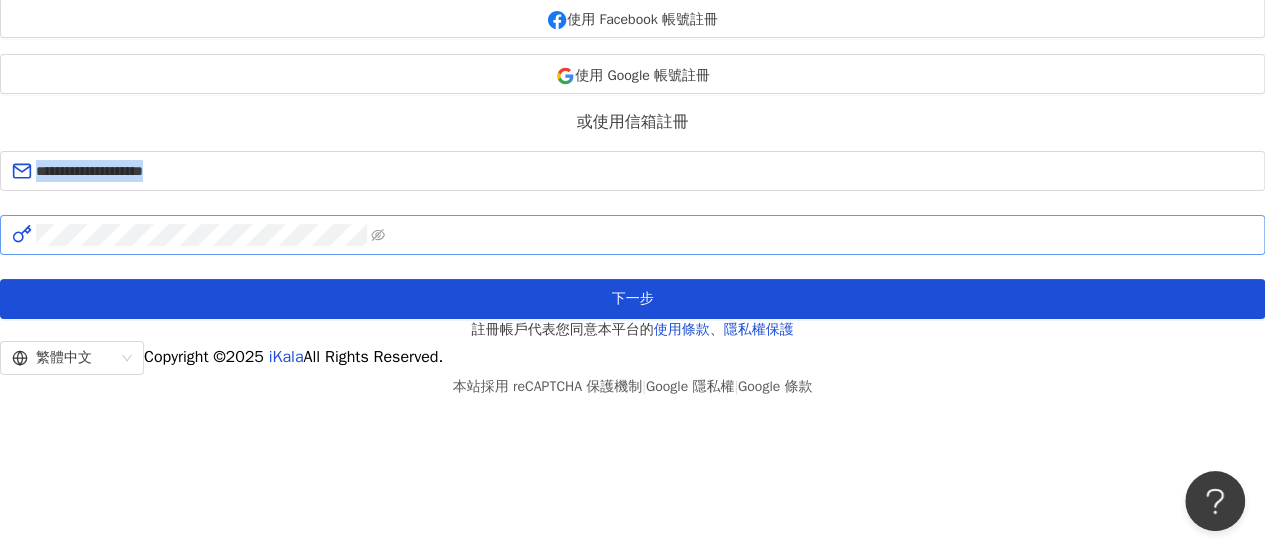 drag, startPoint x: 652, startPoint y: 333, endPoint x: 675, endPoint y: 383, distance: 55.03635 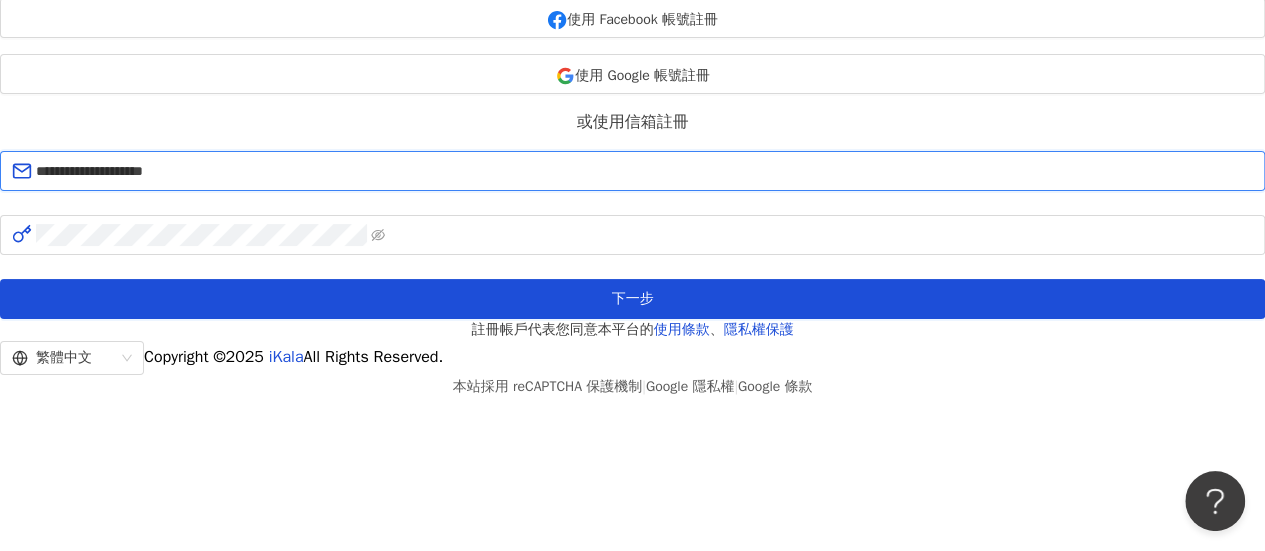 click on "**********" at bounding box center (644, 171) 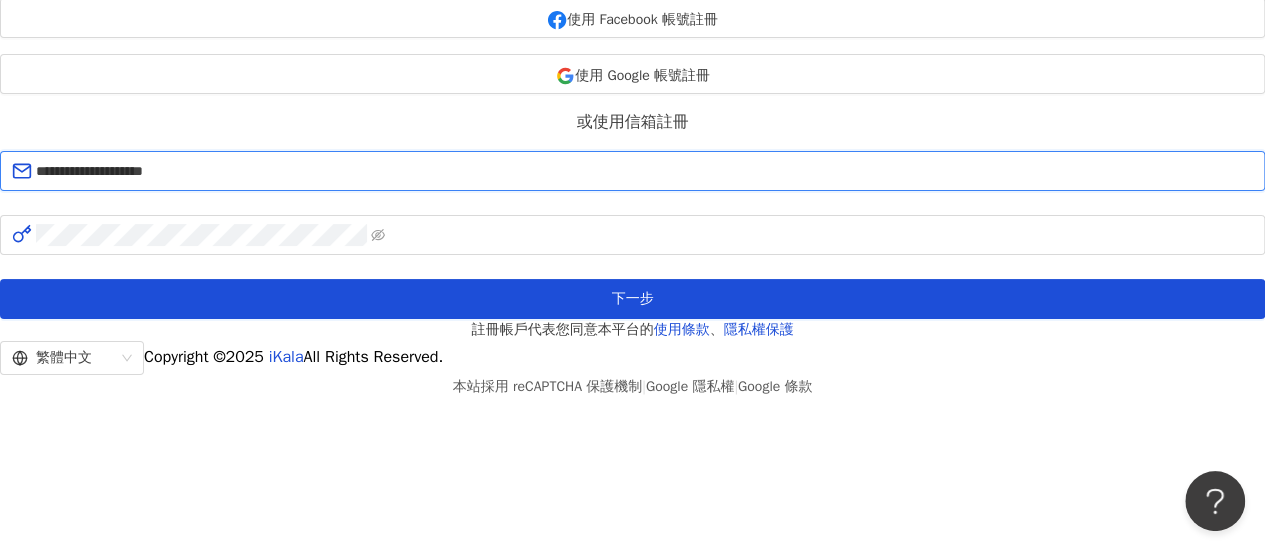 paste on "****" 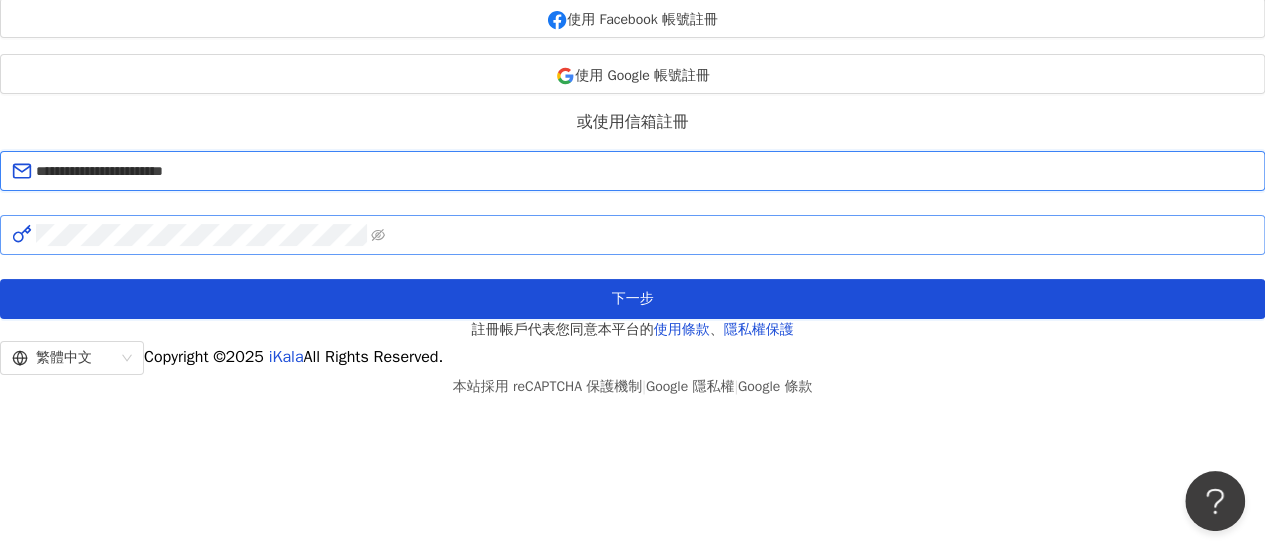 type on "**********" 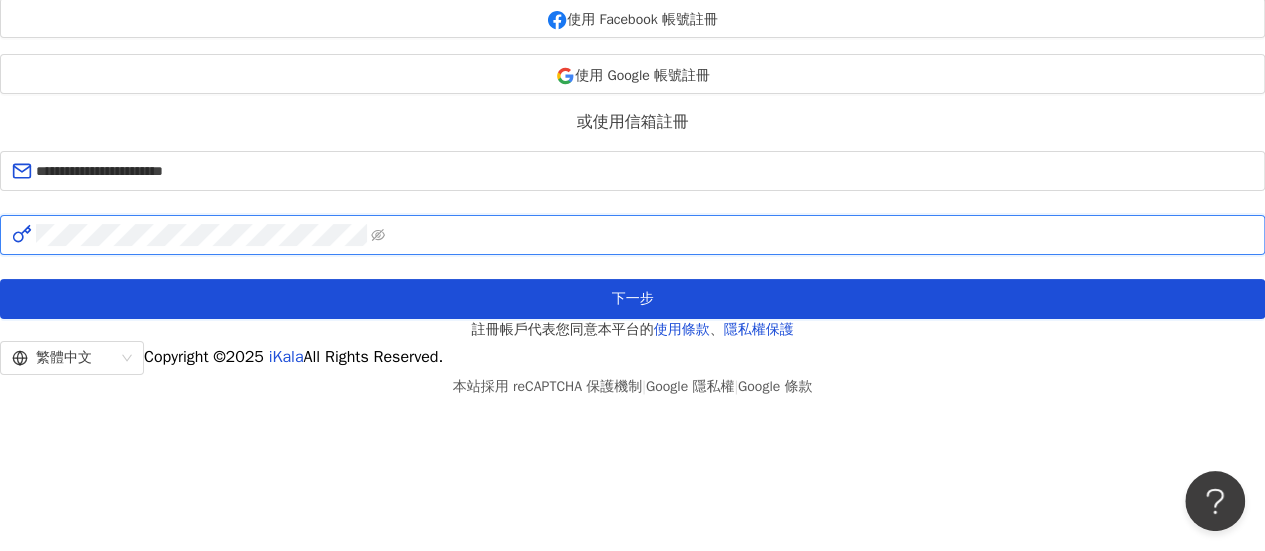 scroll, scrollTop: 233, scrollLeft: 0, axis: vertical 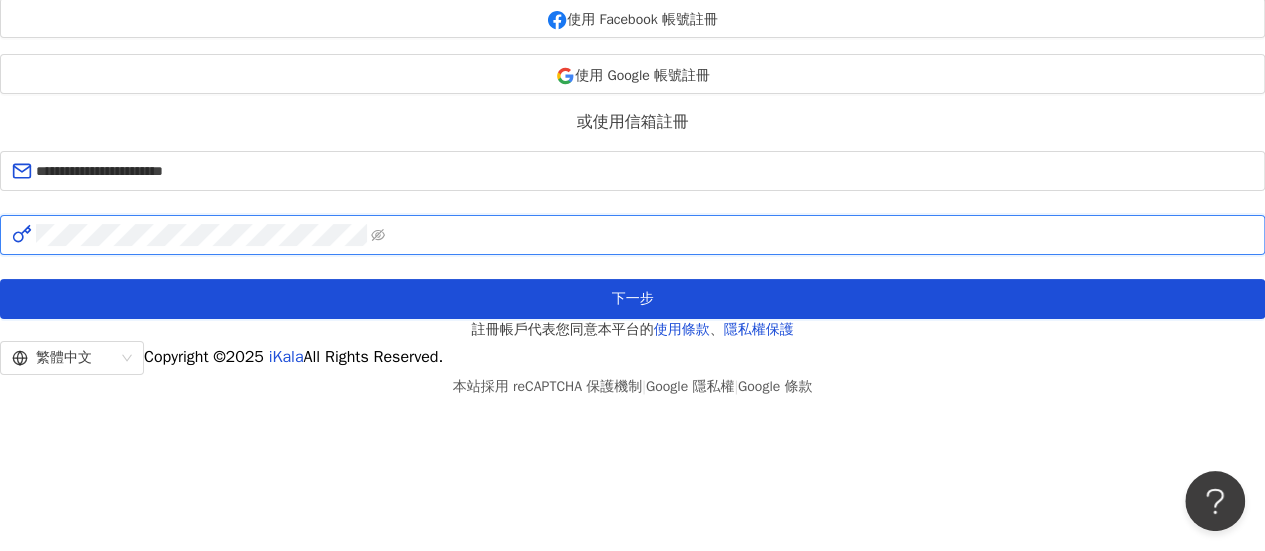 click on "下一步" at bounding box center [632, 299] 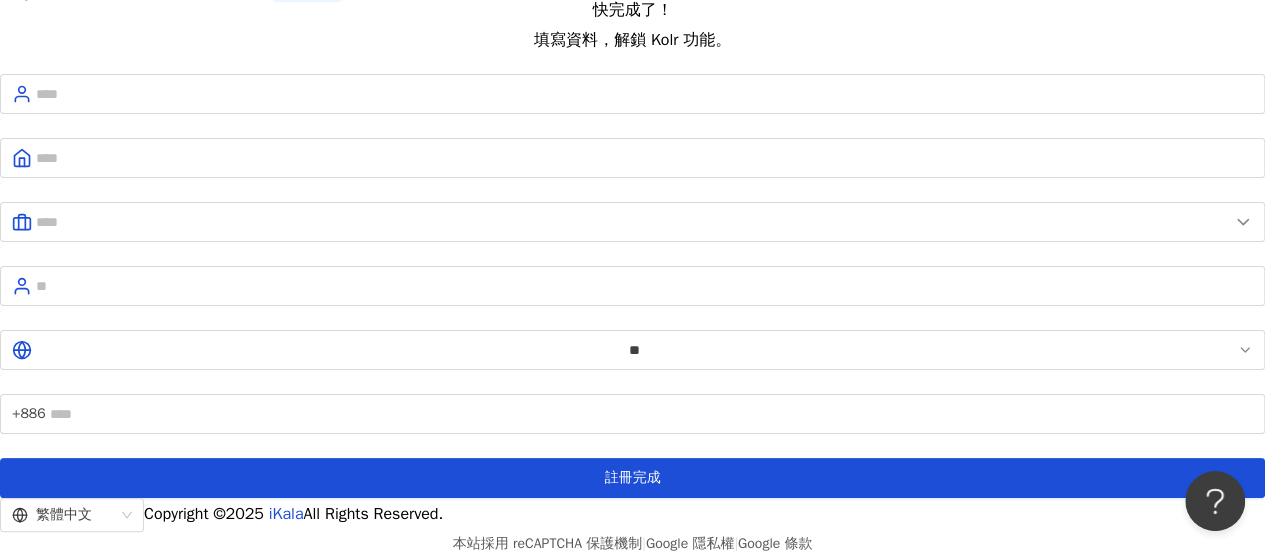 scroll, scrollTop: 1, scrollLeft: 0, axis: vertical 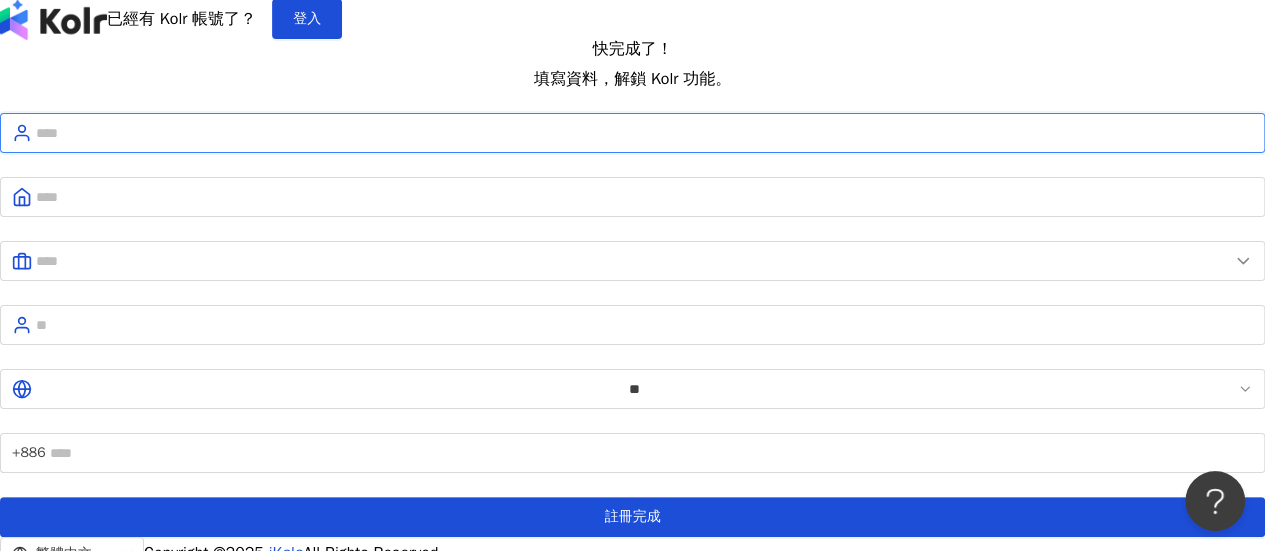 click at bounding box center [644, 133] 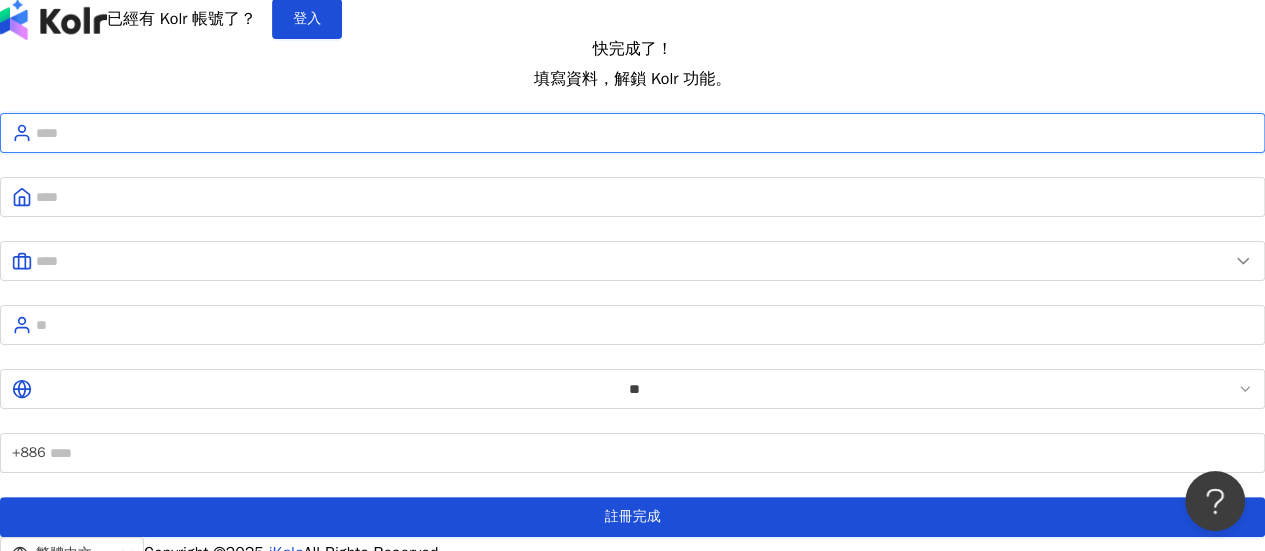 click at bounding box center (644, 133) 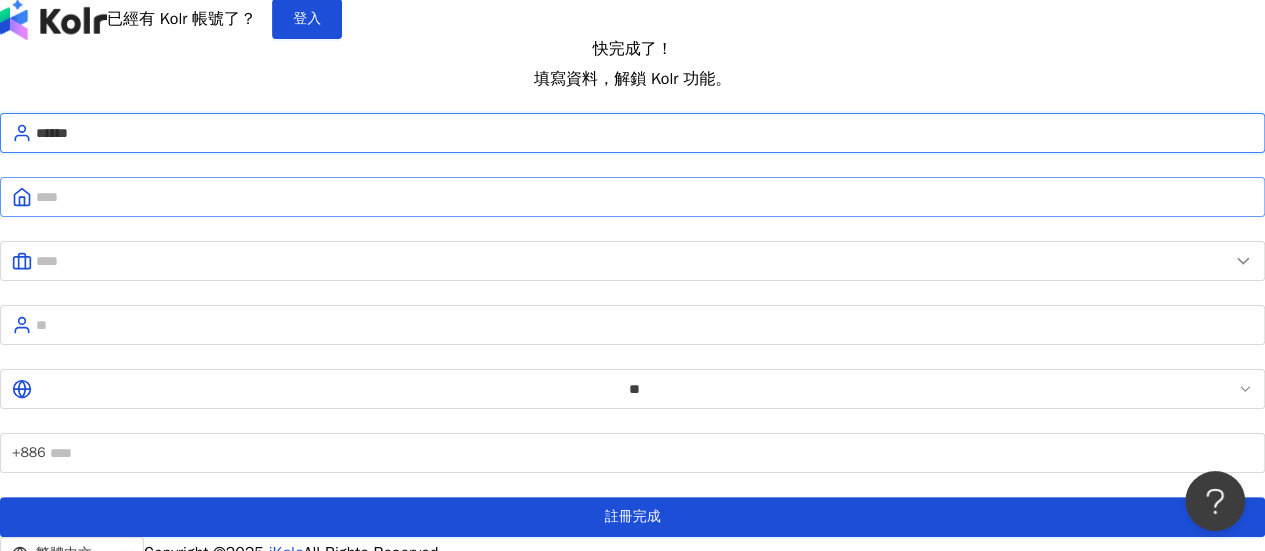 type on "******" 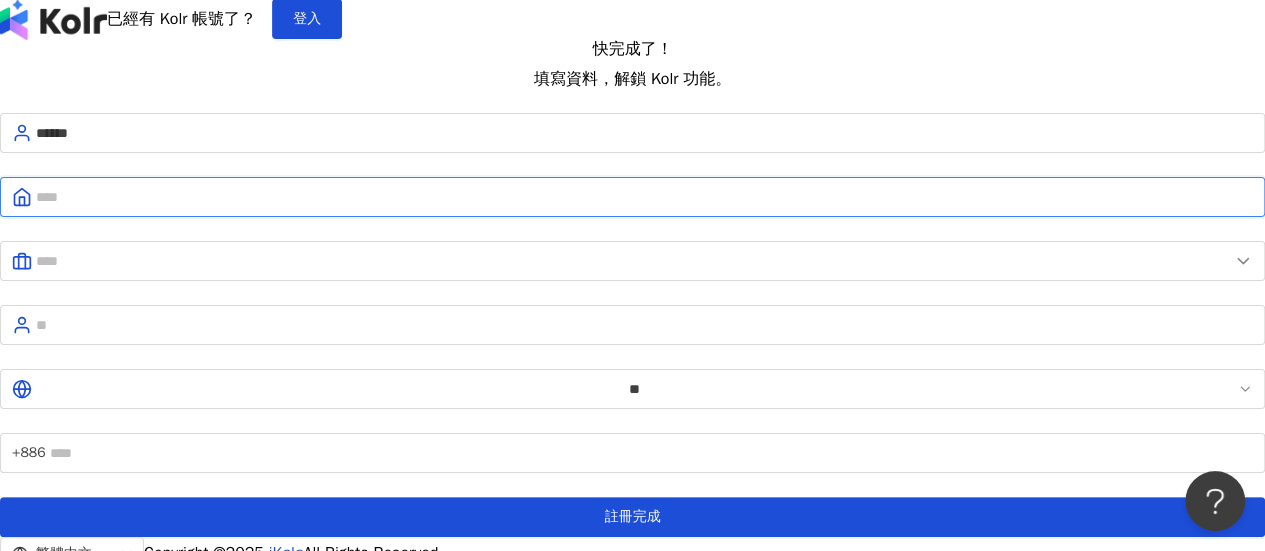 click at bounding box center [644, 197] 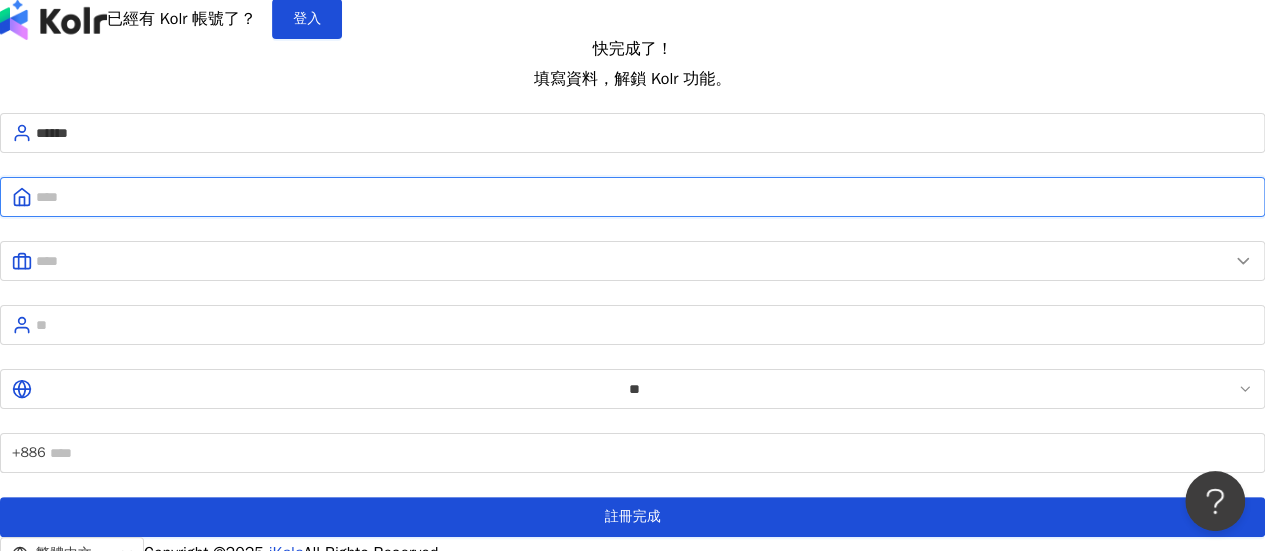 type on "*" 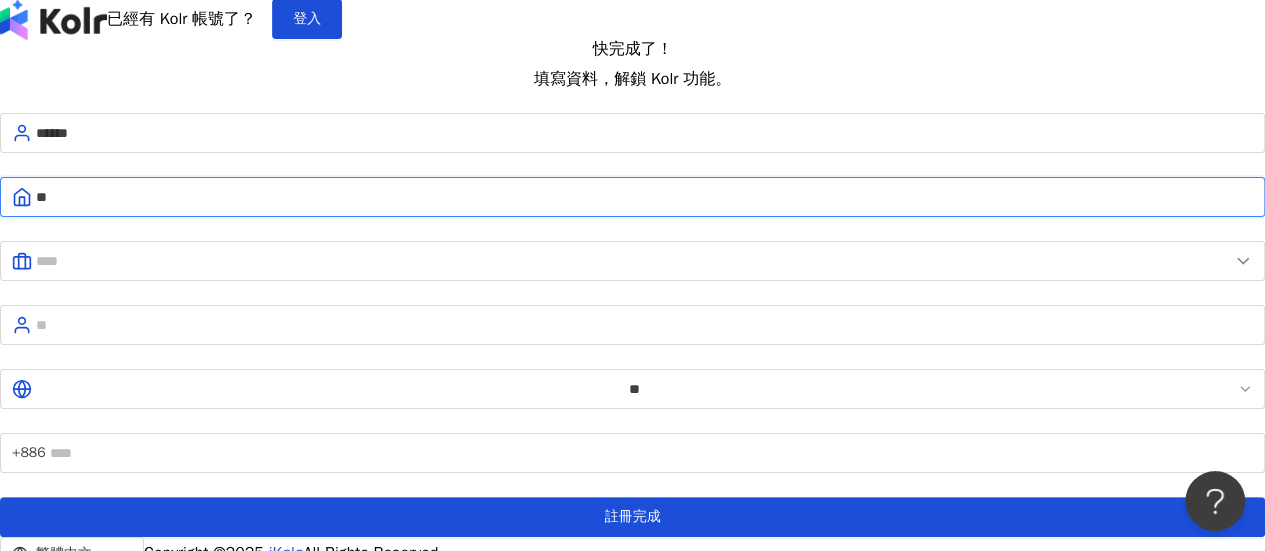 type on "*" 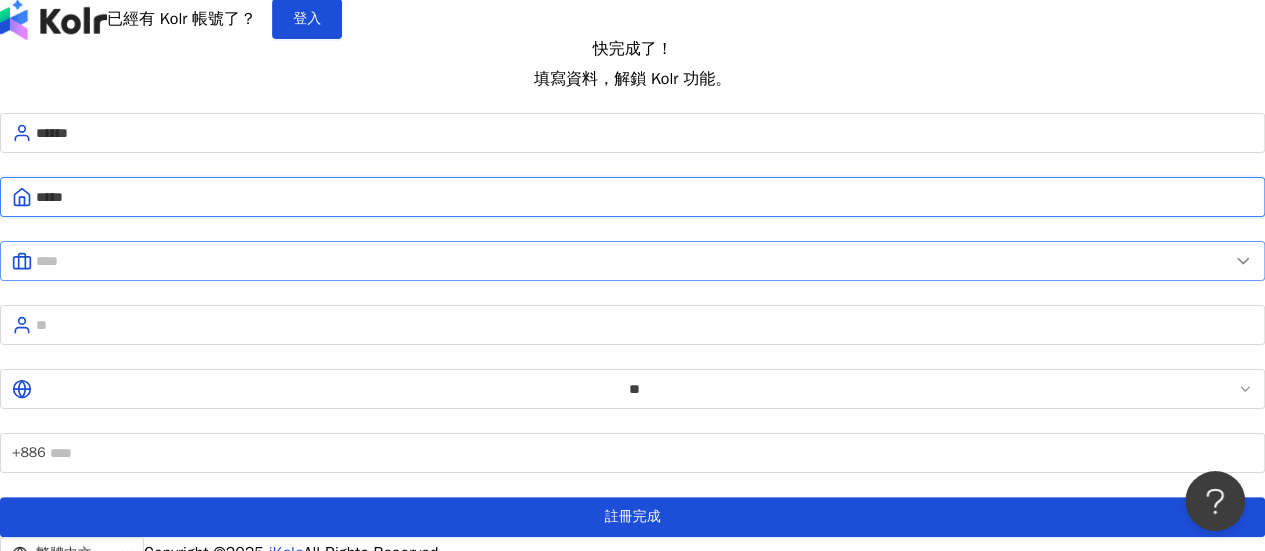 type on "*****" 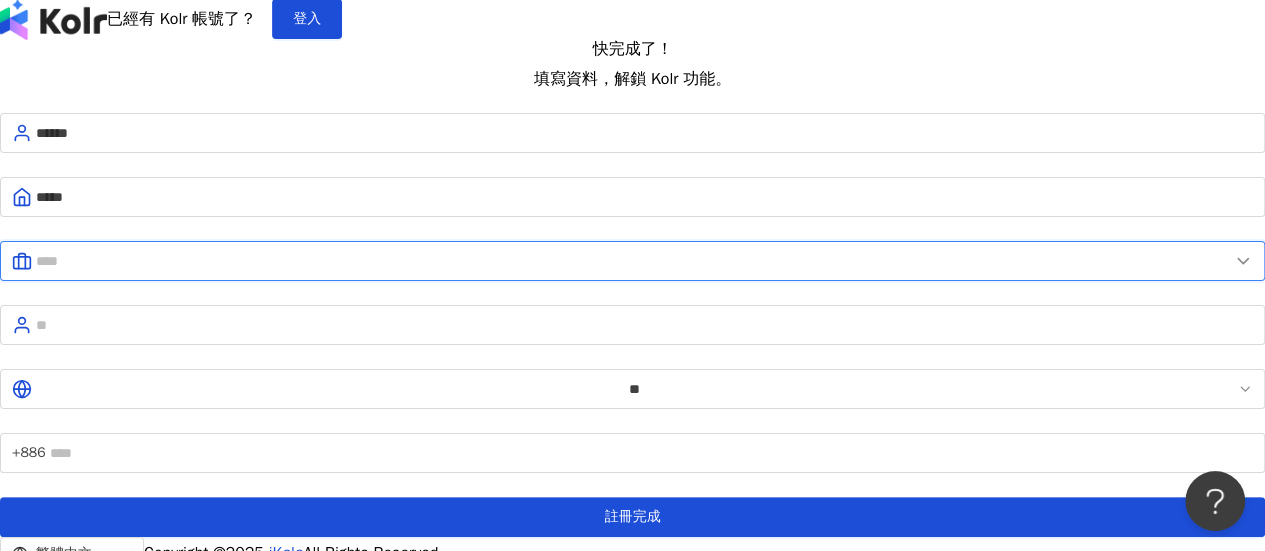 click at bounding box center [632, 261] 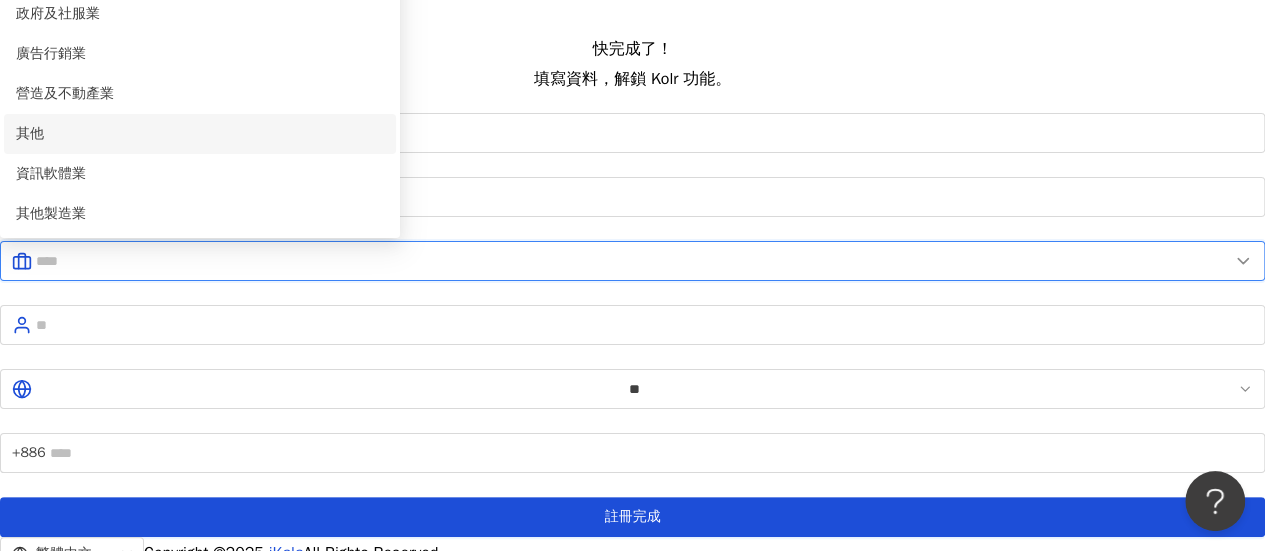 scroll, scrollTop: 408, scrollLeft: 0, axis: vertical 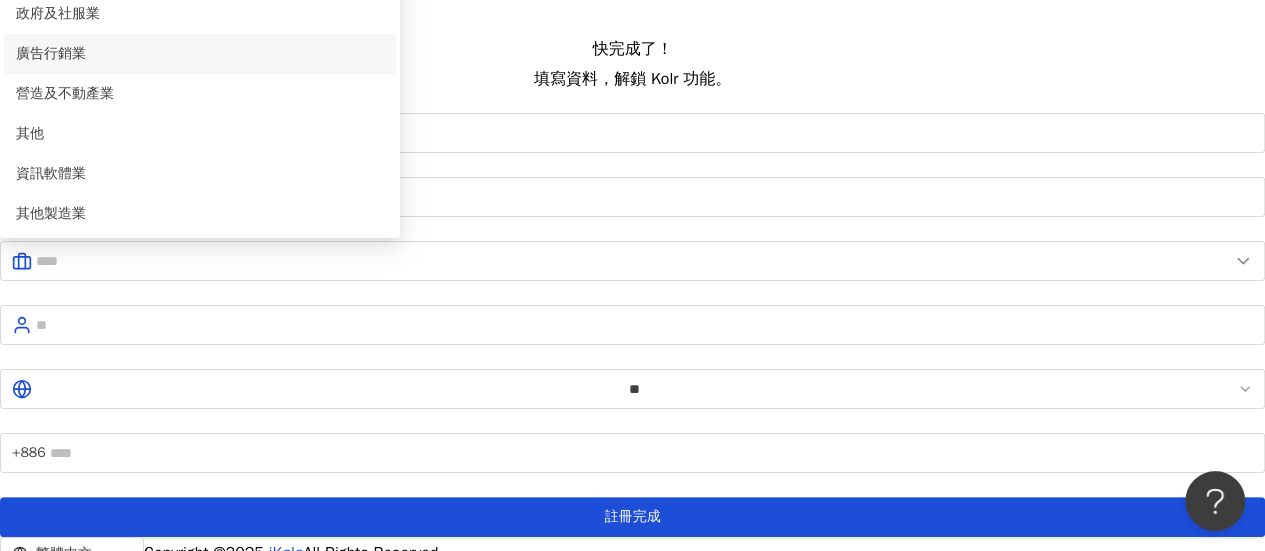 click on "廣告行銷業" at bounding box center (200, 54) 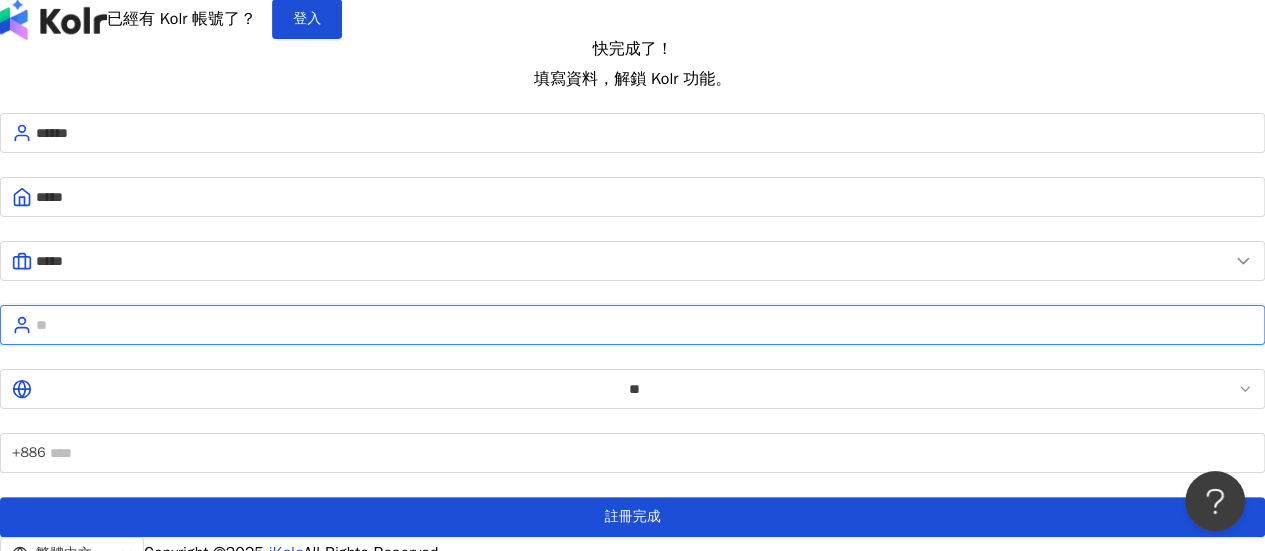 click at bounding box center [644, 325] 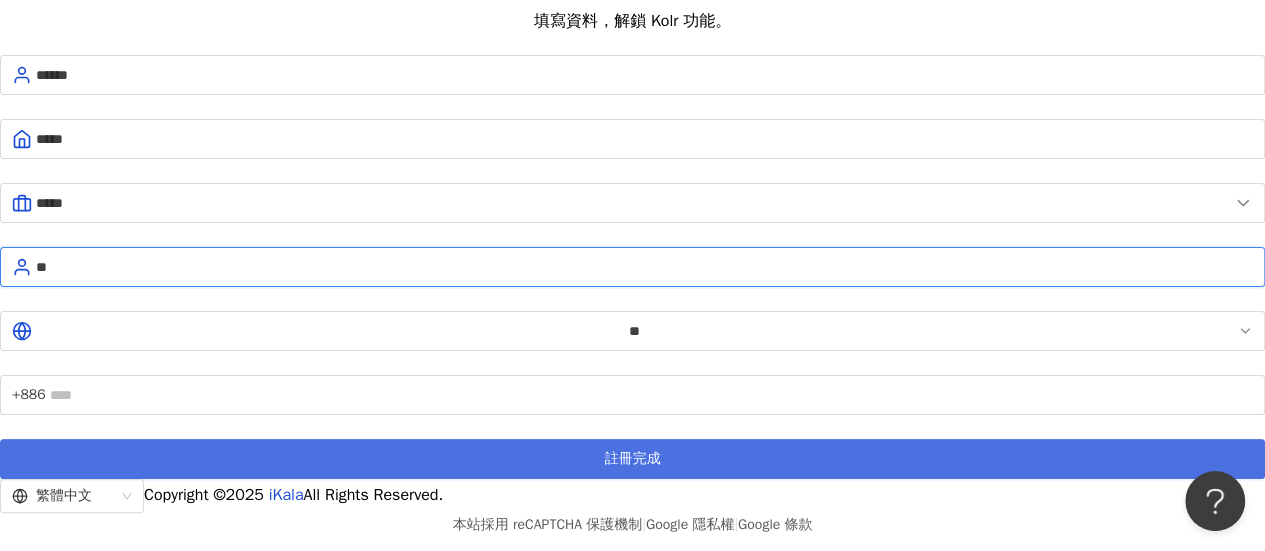 scroll, scrollTop: 101, scrollLeft: 0, axis: vertical 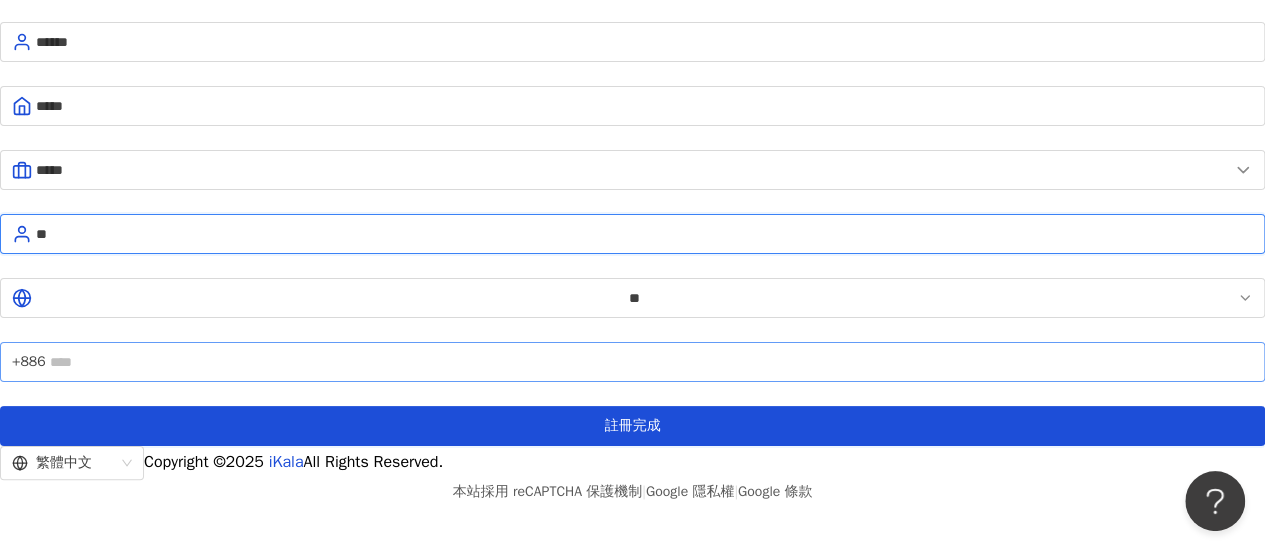 type on "**" 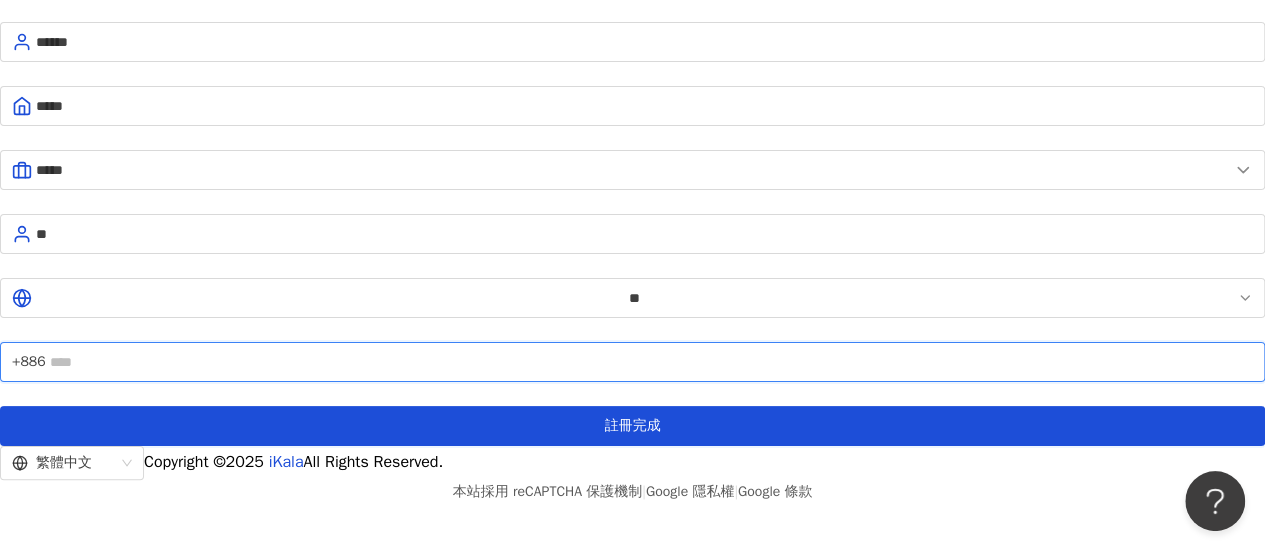 click at bounding box center [651, 362] 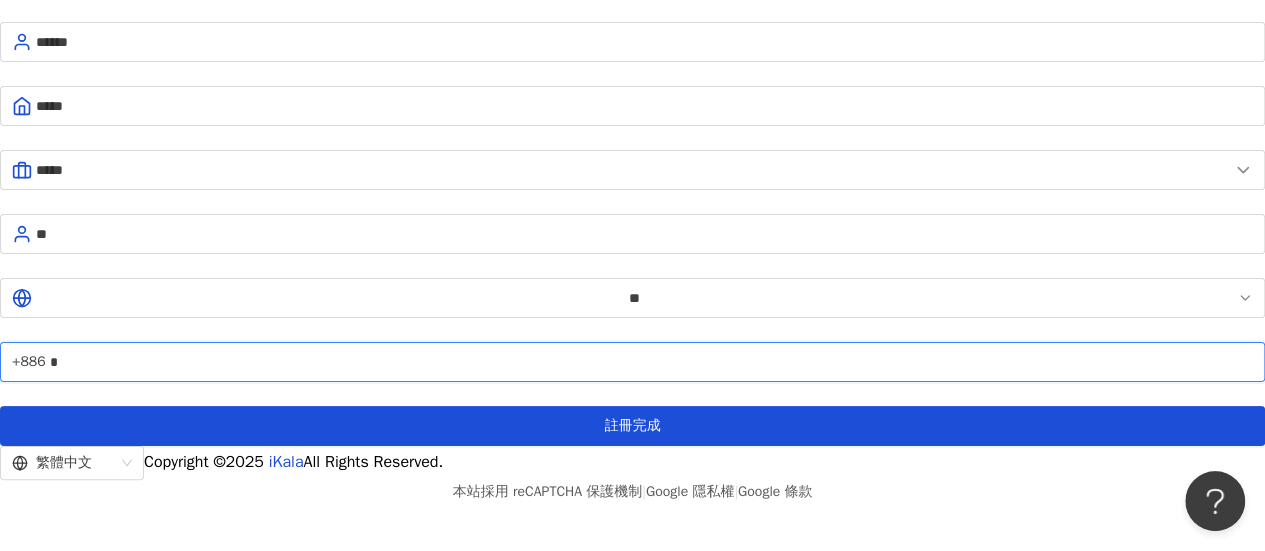 type on "*" 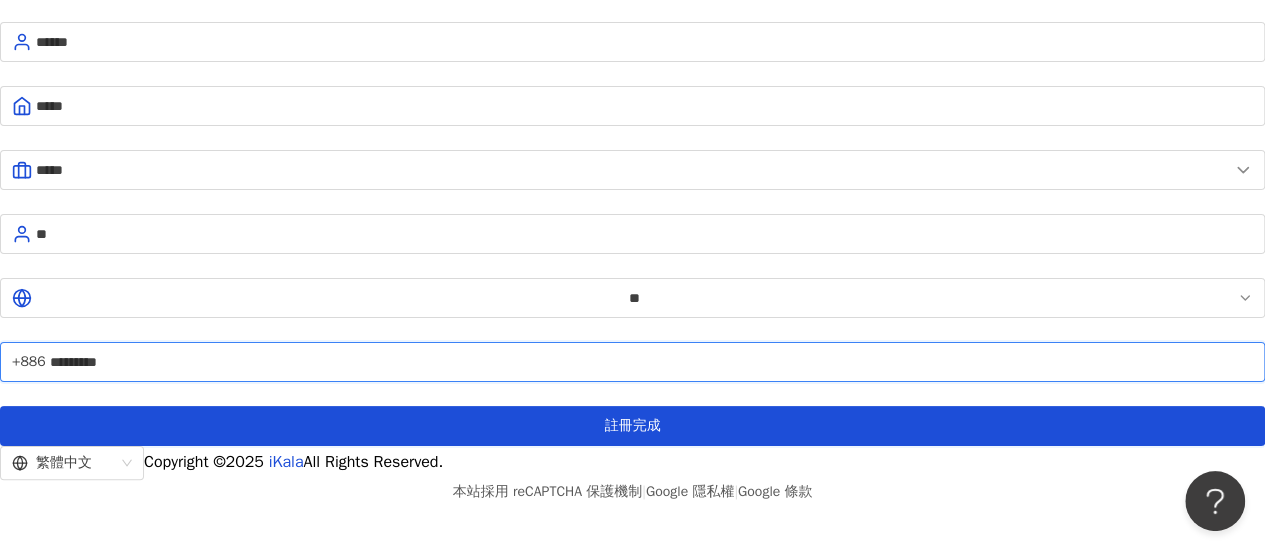 click on "註冊完成" at bounding box center (632, 426) 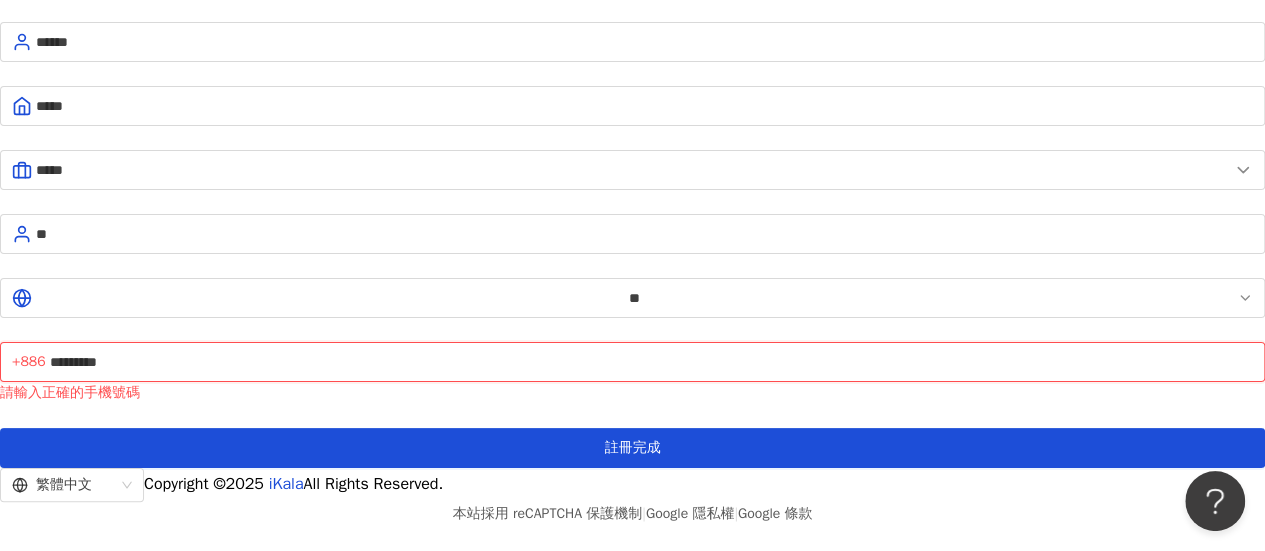 click on "*********" at bounding box center [651, 362] 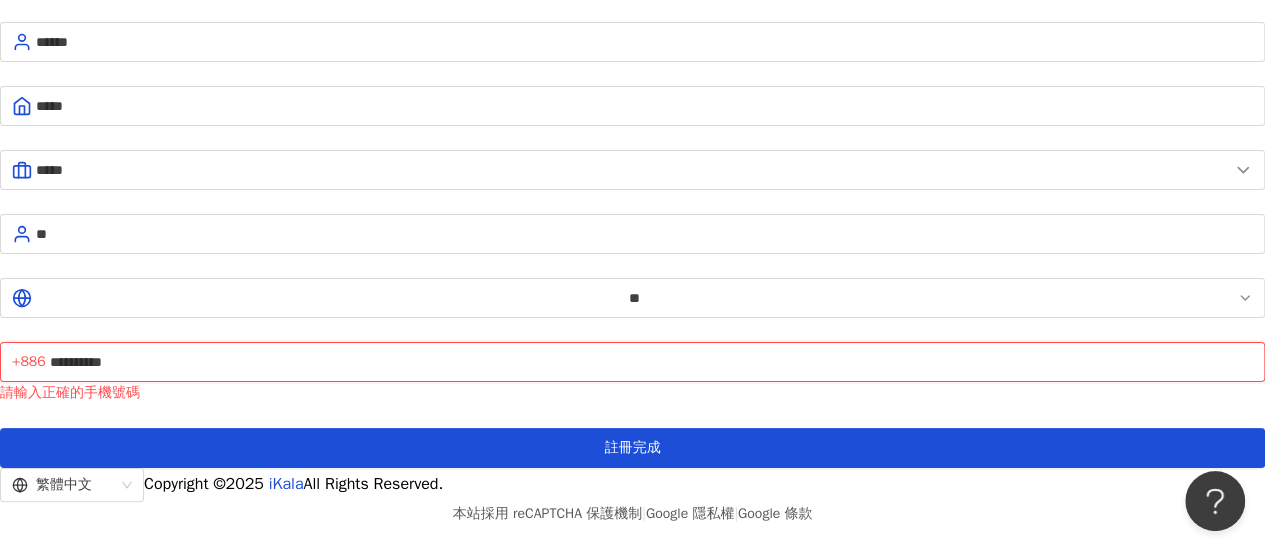 type on "**********" 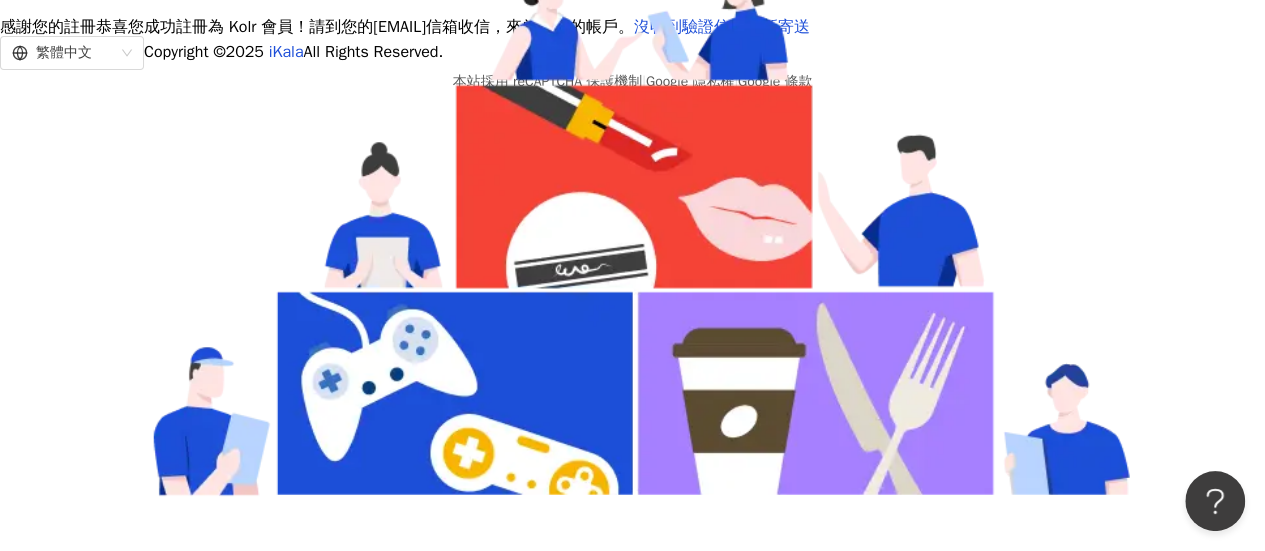 scroll, scrollTop: 182, scrollLeft: 0, axis: vertical 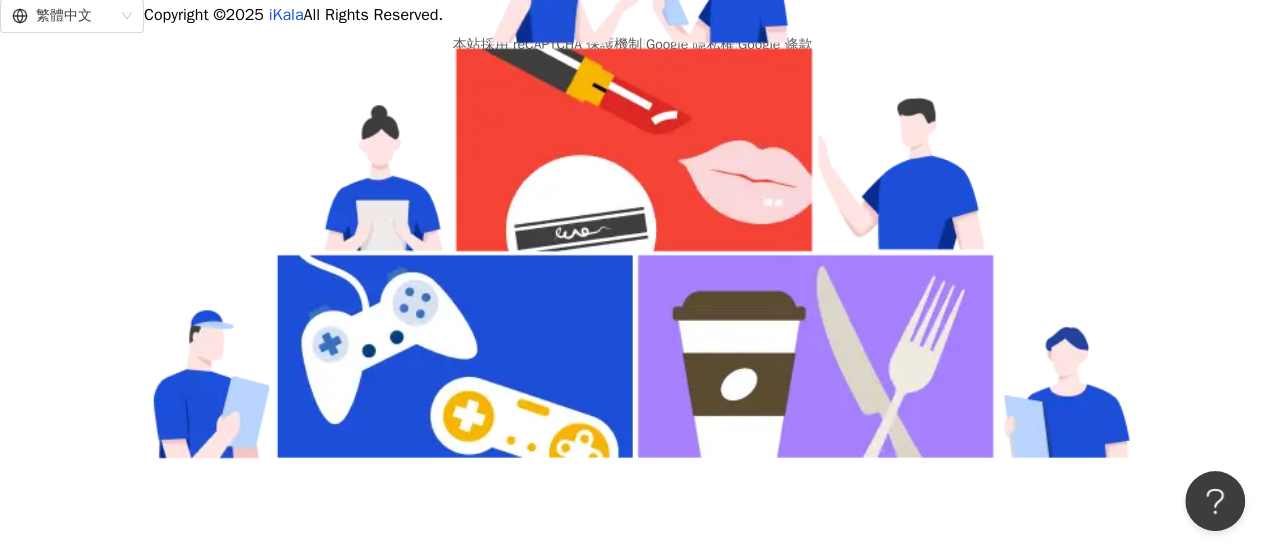 click on "沒收到驗證信？重新寄送" at bounding box center [722, -10] 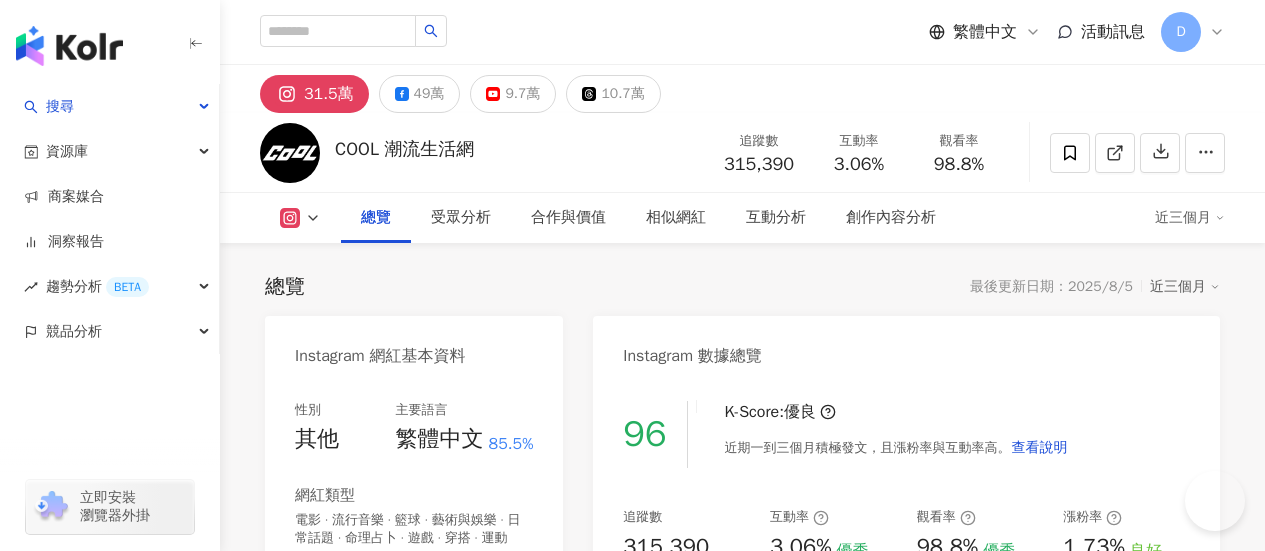 scroll, scrollTop: 1200, scrollLeft: 0, axis: vertical 